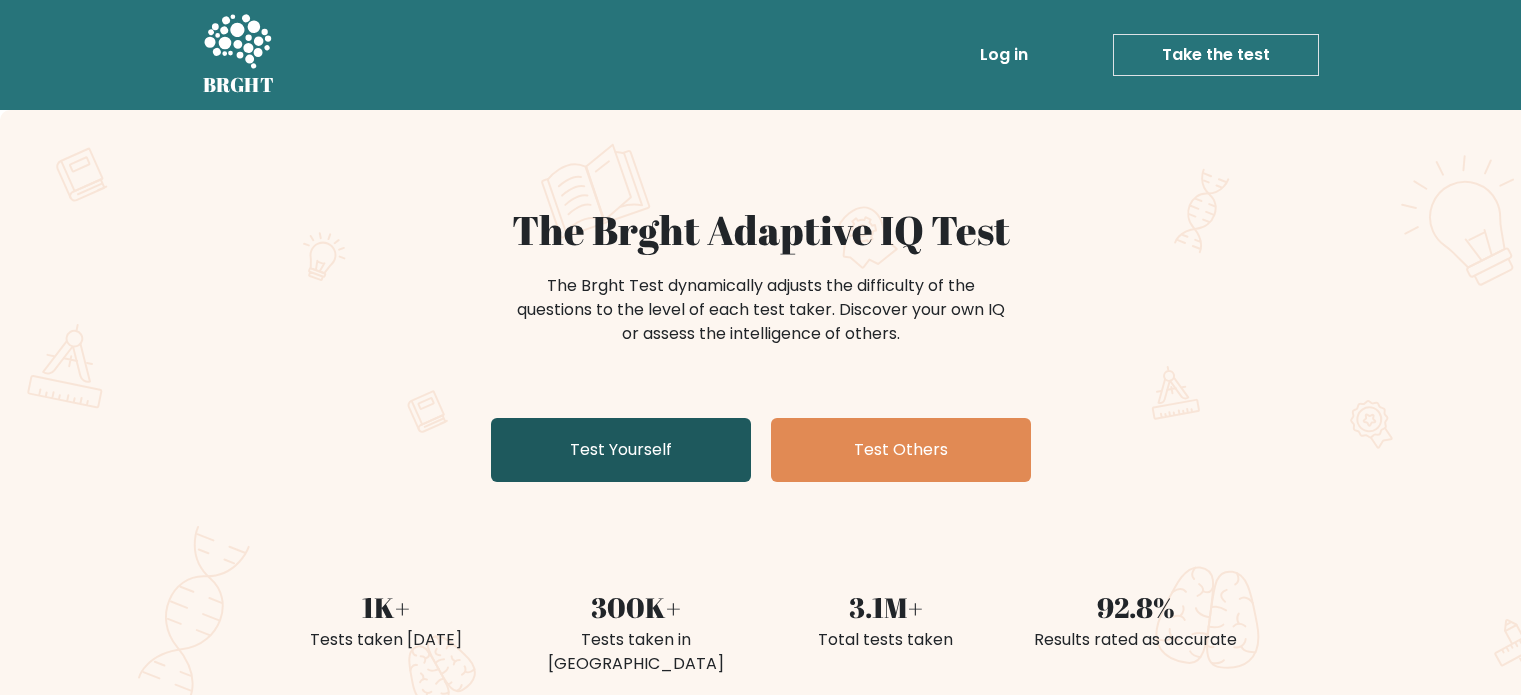 scroll, scrollTop: 0, scrollLeft: 0, axis: both 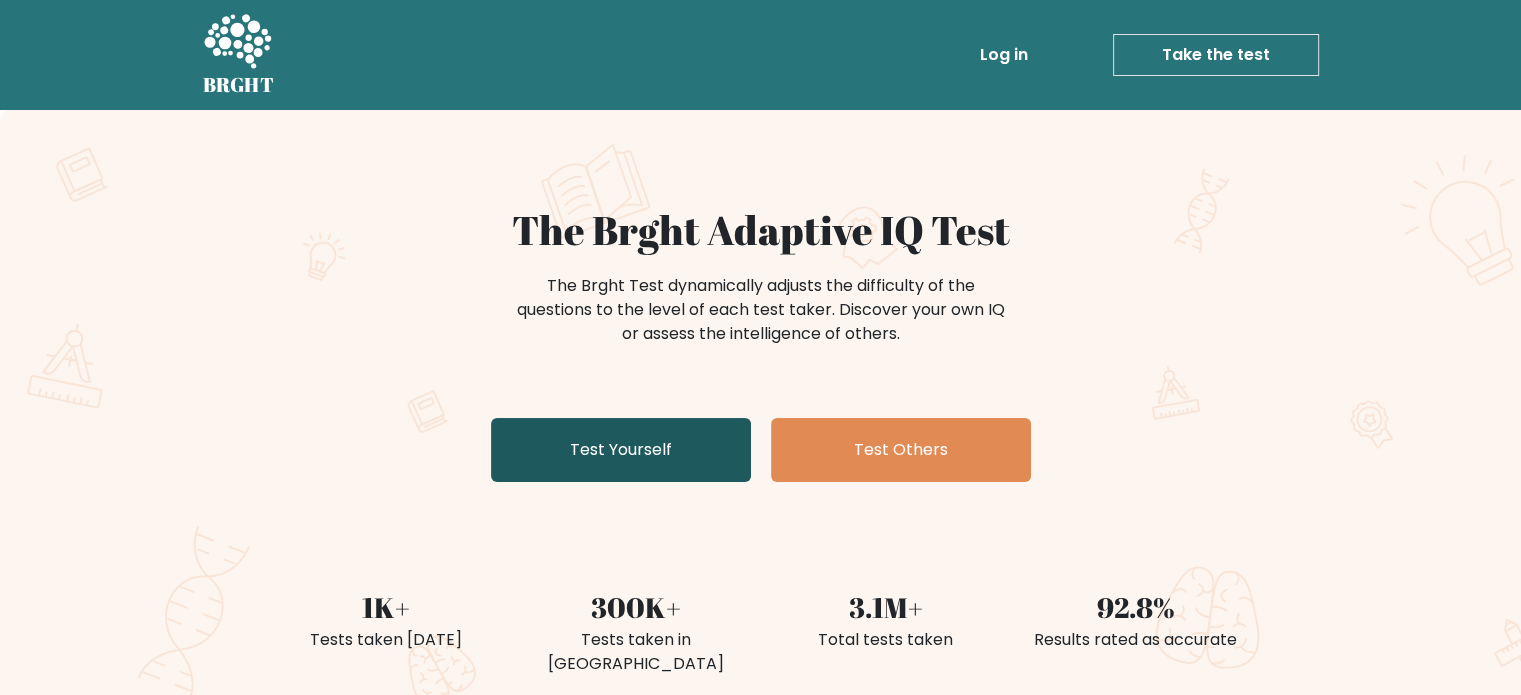 click on "The Brght Adaptive IQ Test
The Brght Test dynamically adjusts the difficulty of the questions to the level of each test taker. Discover your own IQ or assess the intelligence of others.
Test Yourself
Test Others" at bounding box center [761, 348] 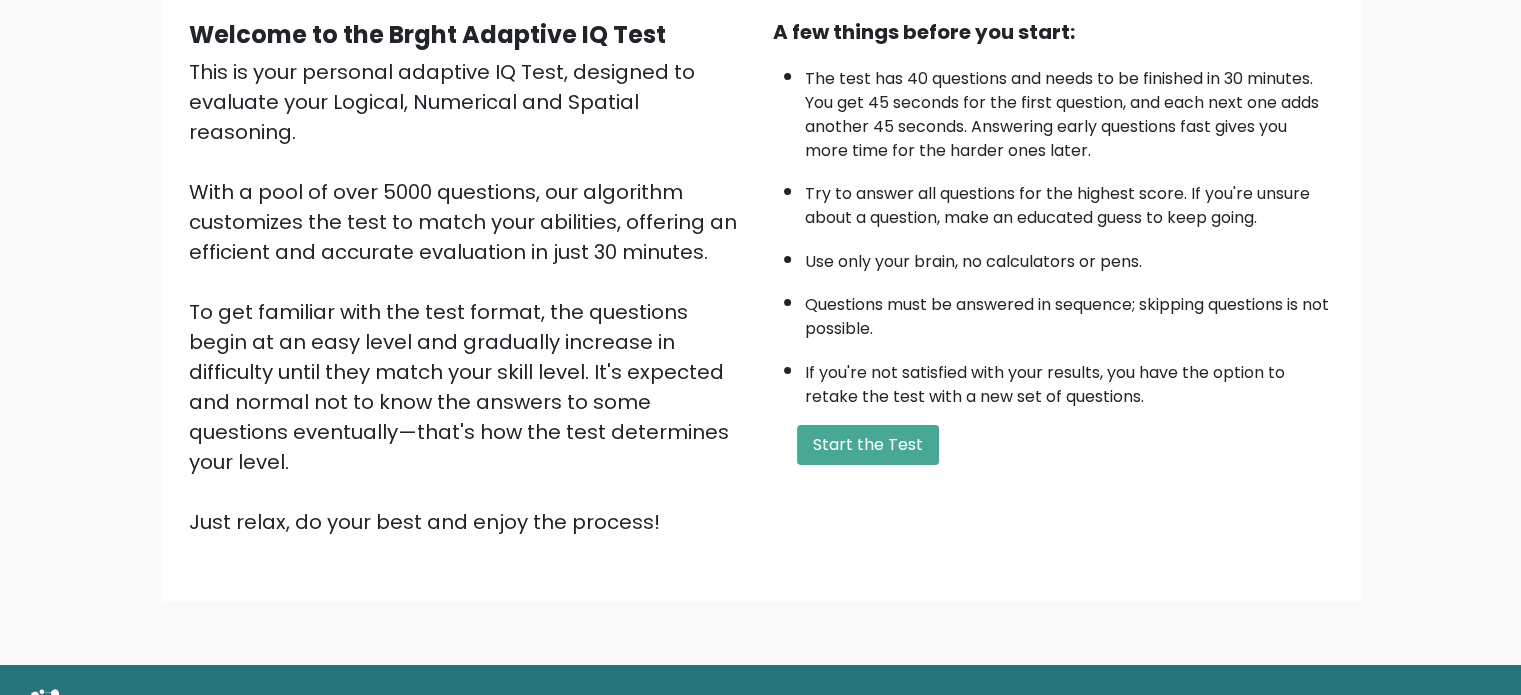 scroll, scrollTop: 220, scrollLeft: 0, axis: vertical 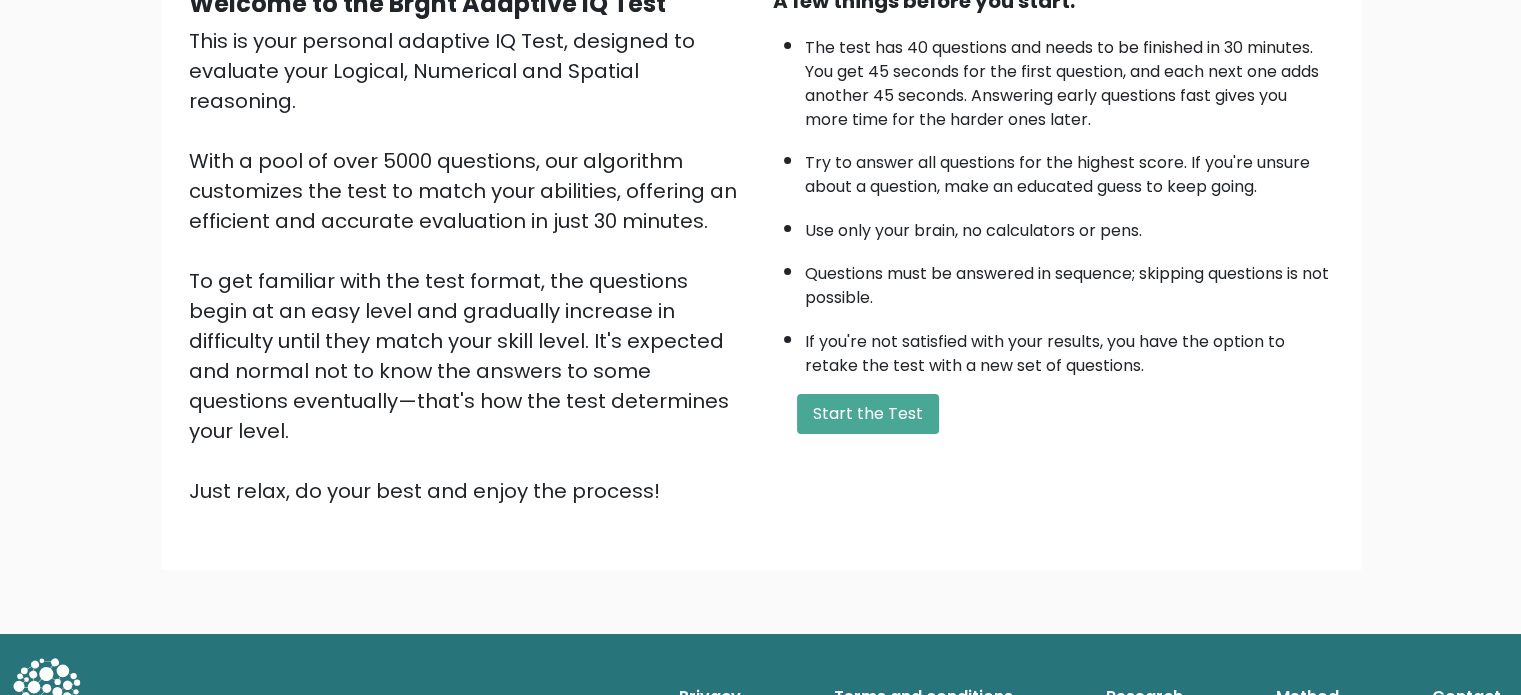 click on "A few things before you start:
The test has 40 questions and needs to be finished in 30 minutes. You get 45 seconds for the first question, and each next one adds another 45 seconds. Answering early questions fast gives you more time for the harder ones later.
Try to answer all questions for the highest score. If you're unsure about a question, make an educated guess to keep going.
Use only your brain, no calculators or pens.
Questions must be answered in sequence; skipping questions is not possible.
If you're not satisfied with your results, you have the option to retake the test with a new set of questions.
Start the Test" at bounding box center [1053, 246] 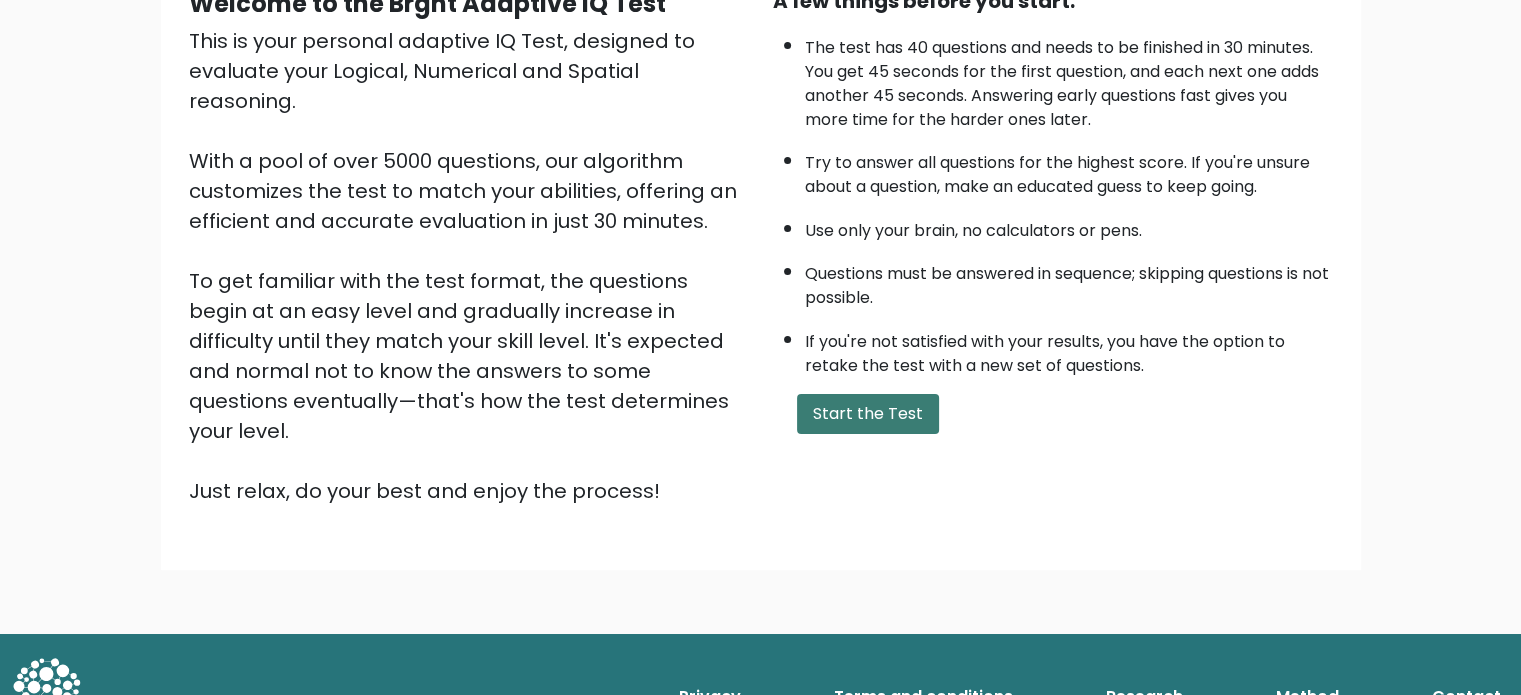 click on "Start the Test" at bounding box center (868, 414) 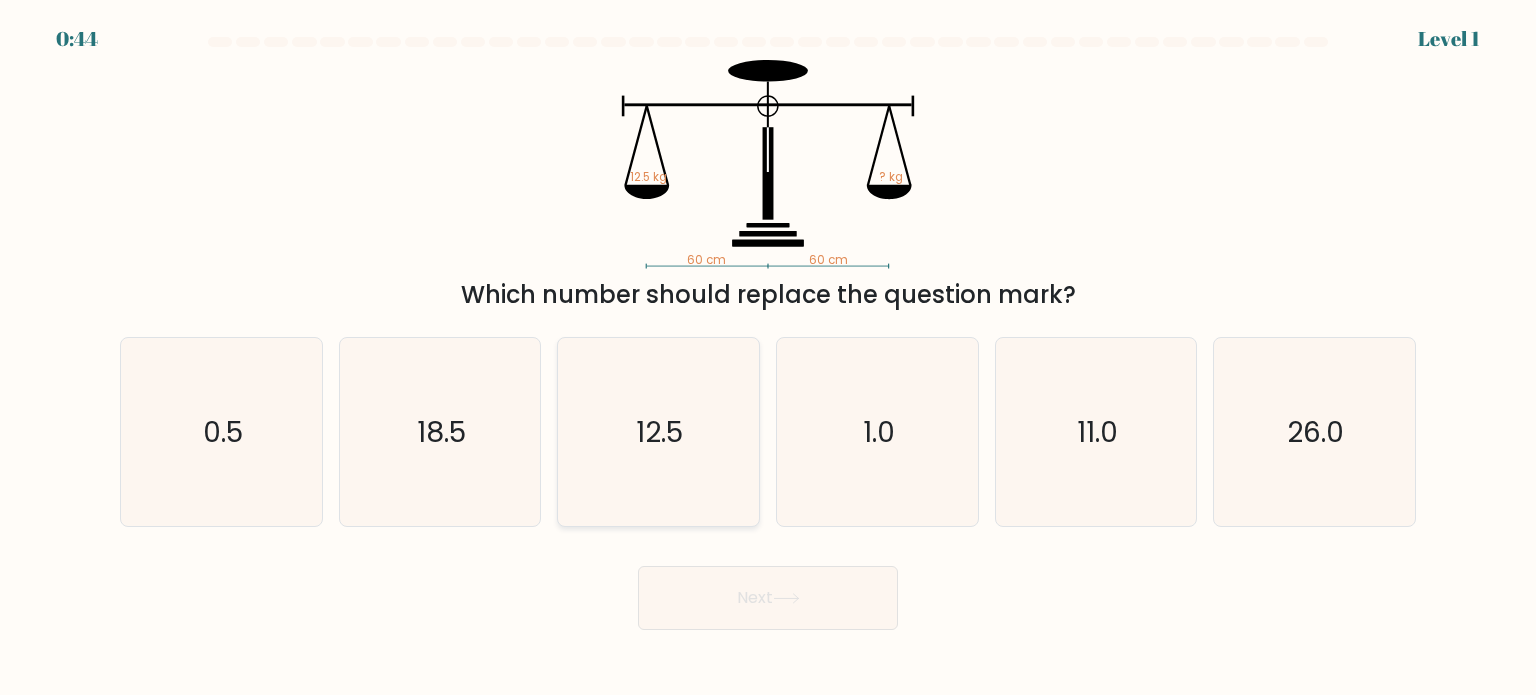 scroll, scrollTop: 0, scrollLeft: 0, axis: both 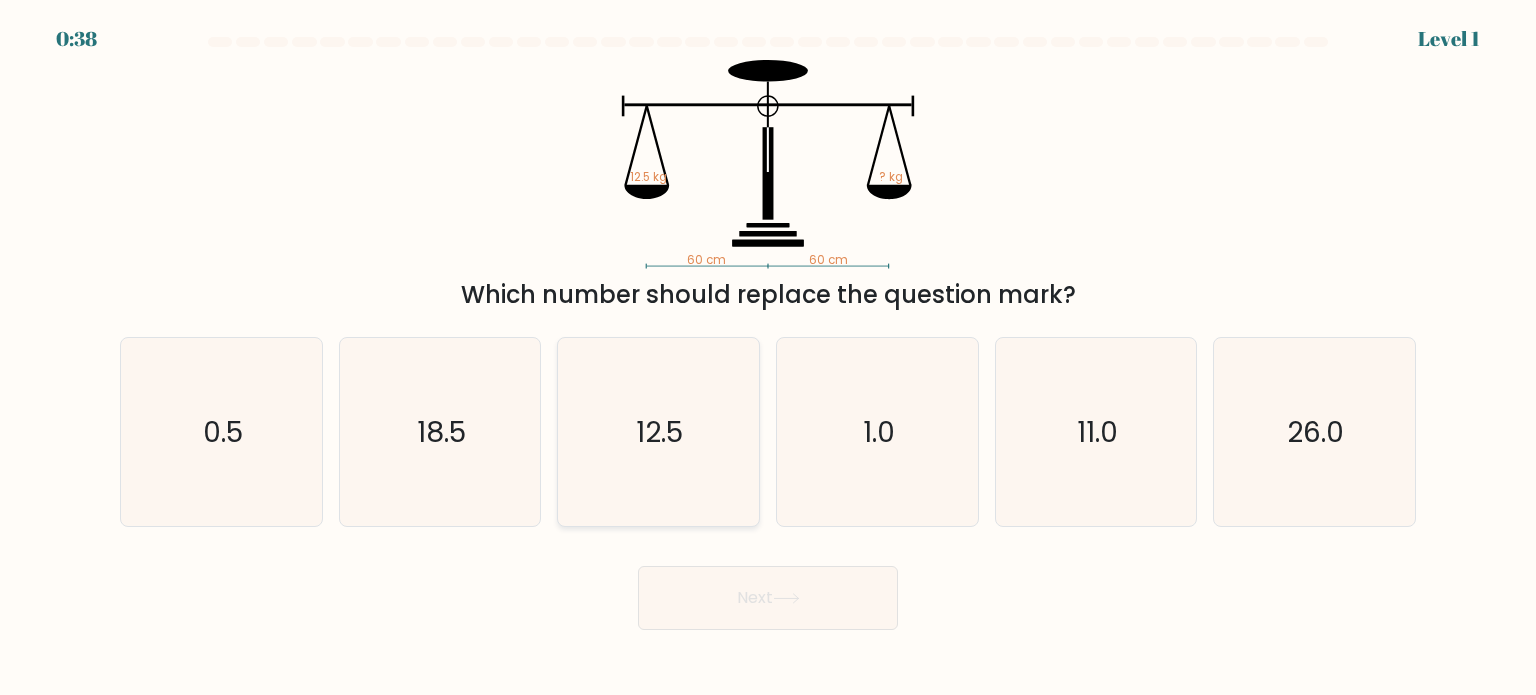 click on "12.5" 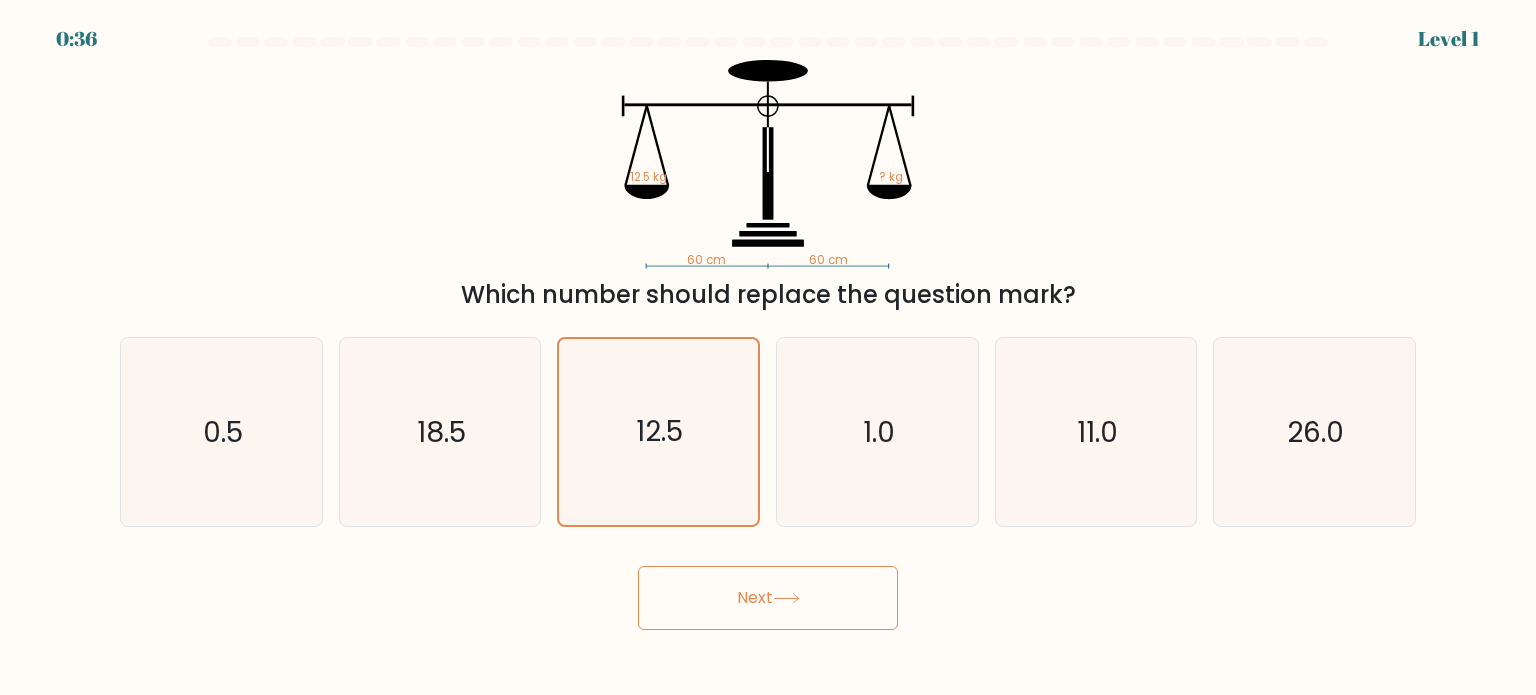 click on "Next" at bounding box center [768, 598] 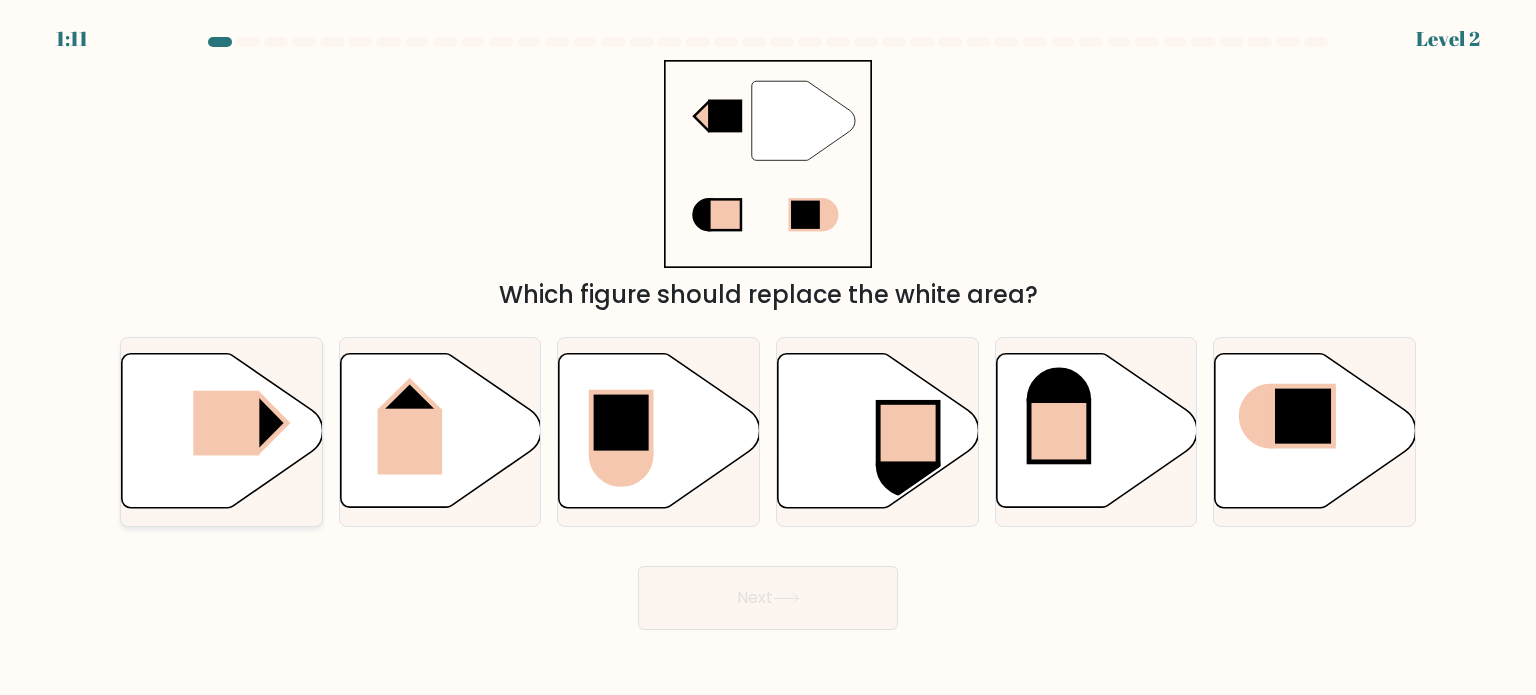 click 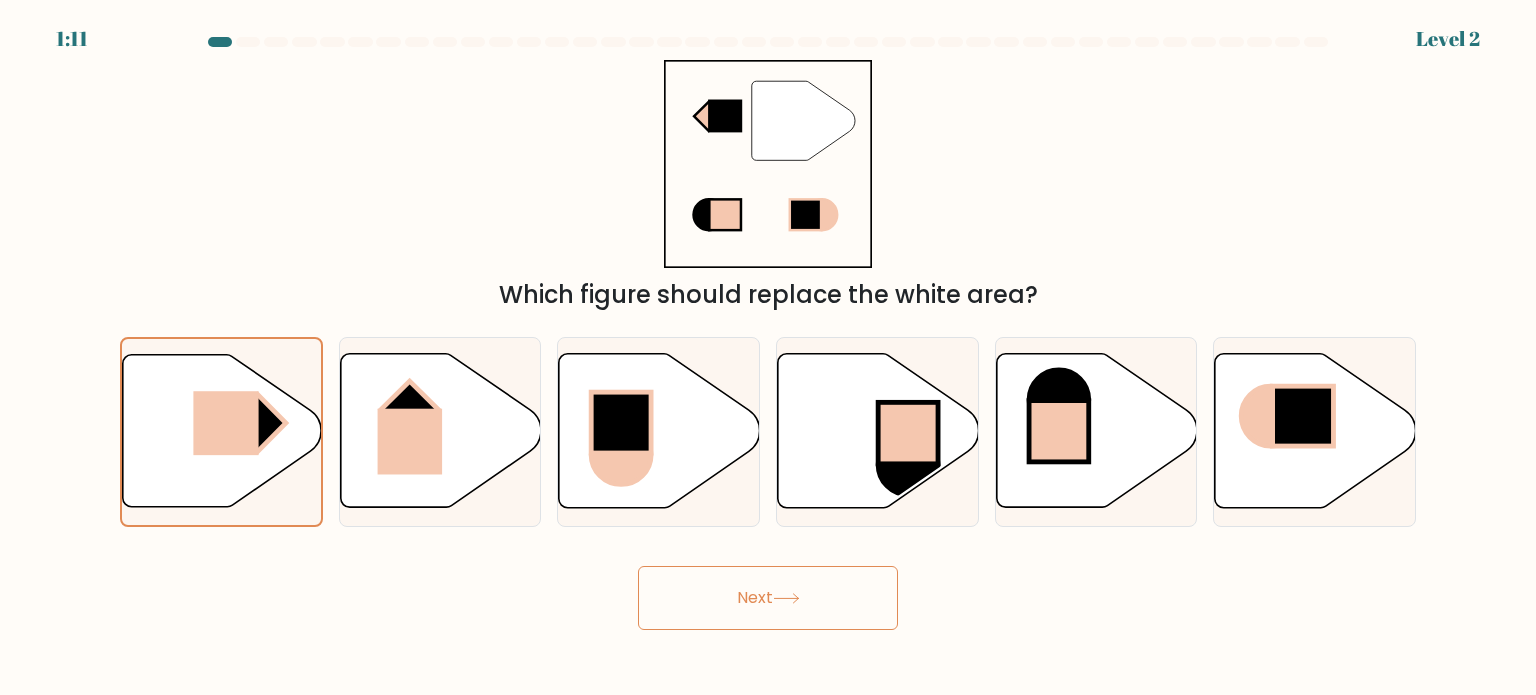 click on "Next" at bounding box center (768, 598) 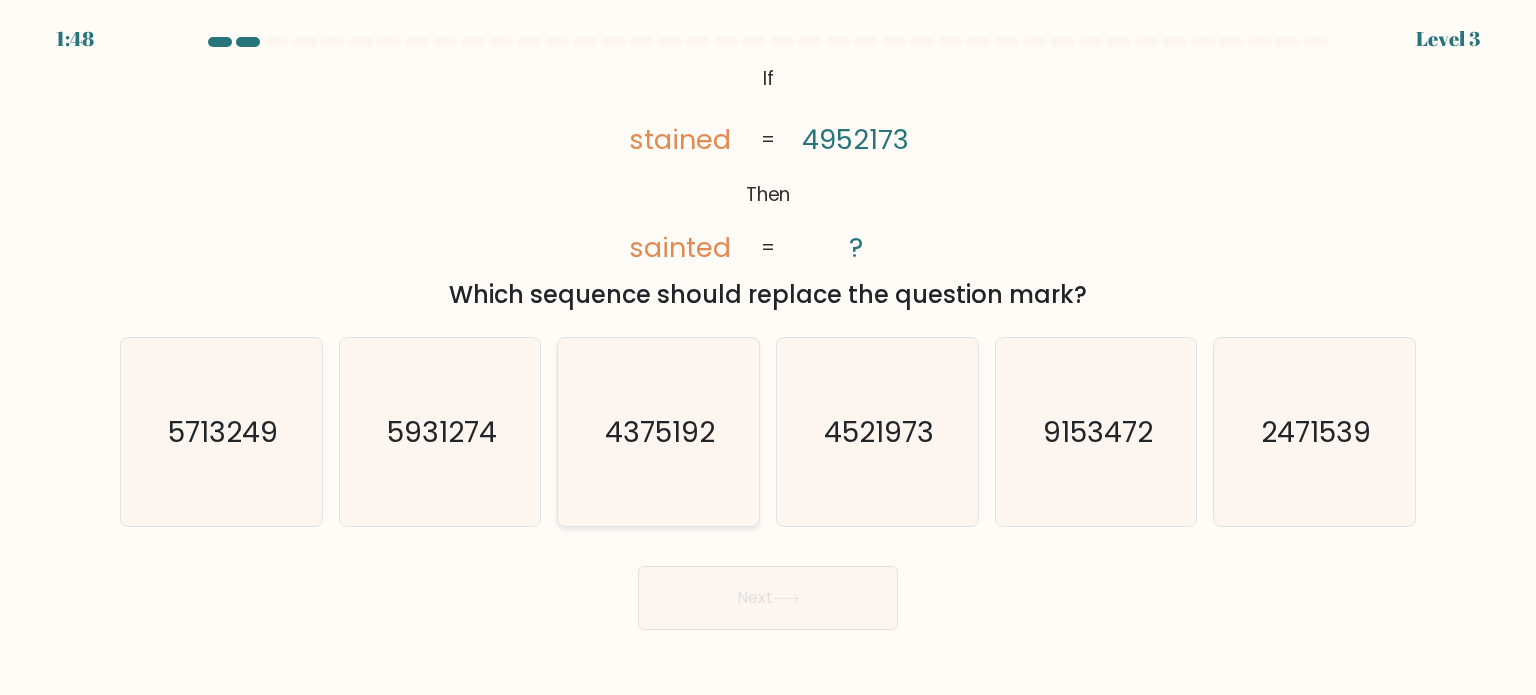 click on "4375192" 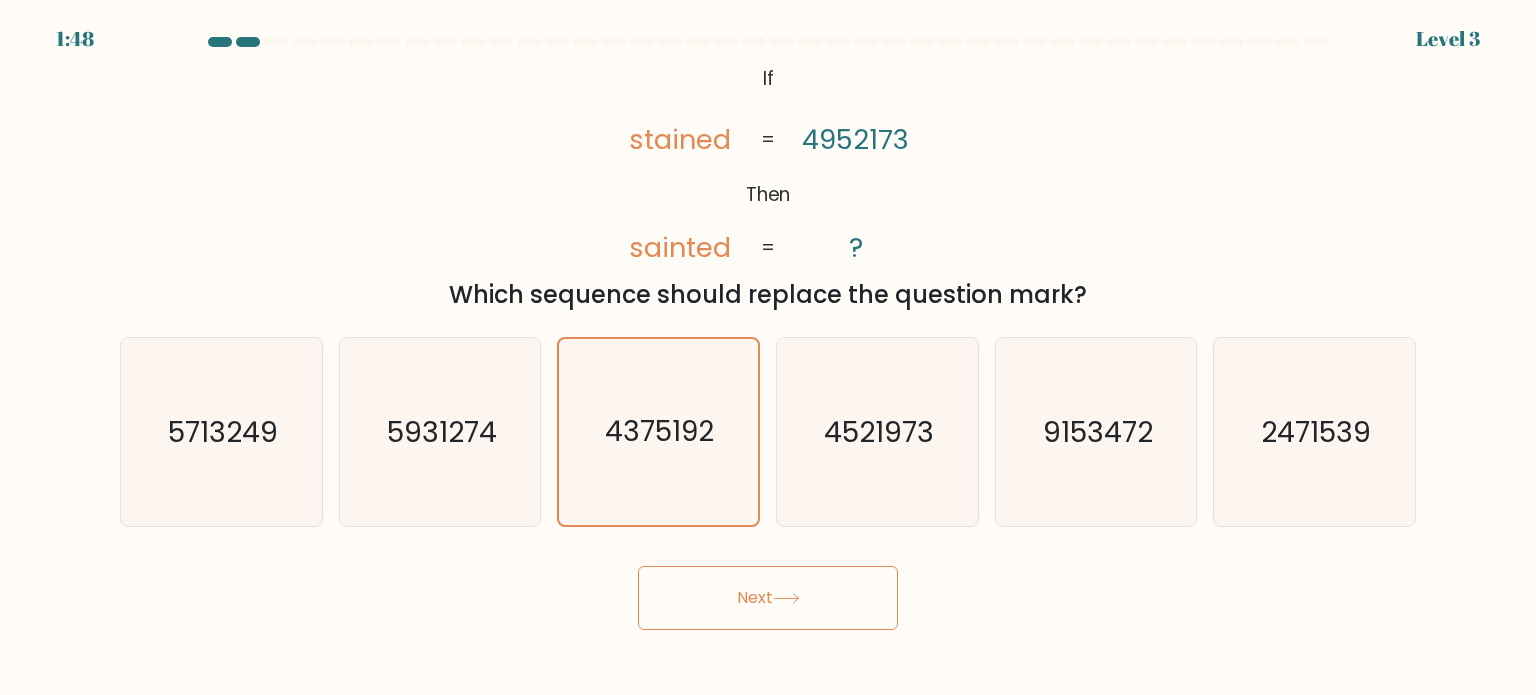 click on "Next" at bounding box center [768, 598] 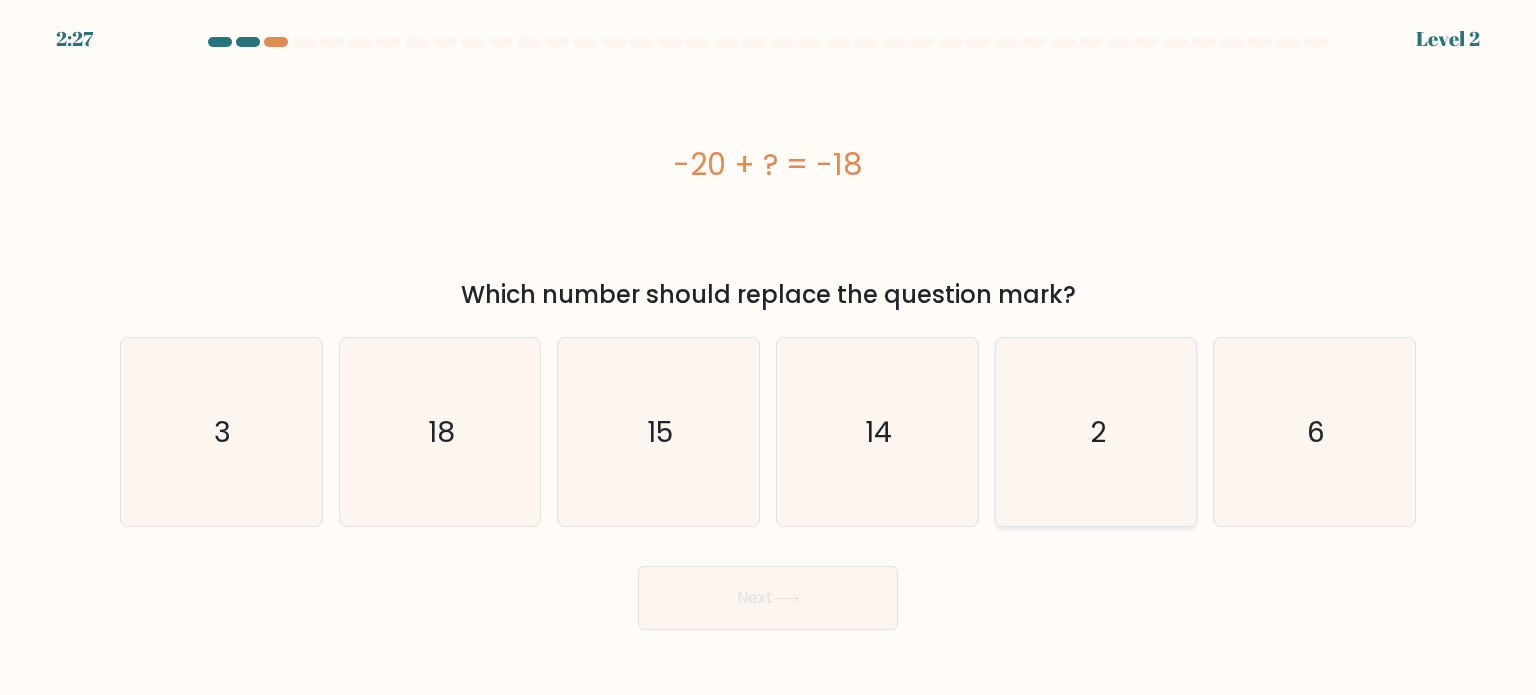 click on "2" 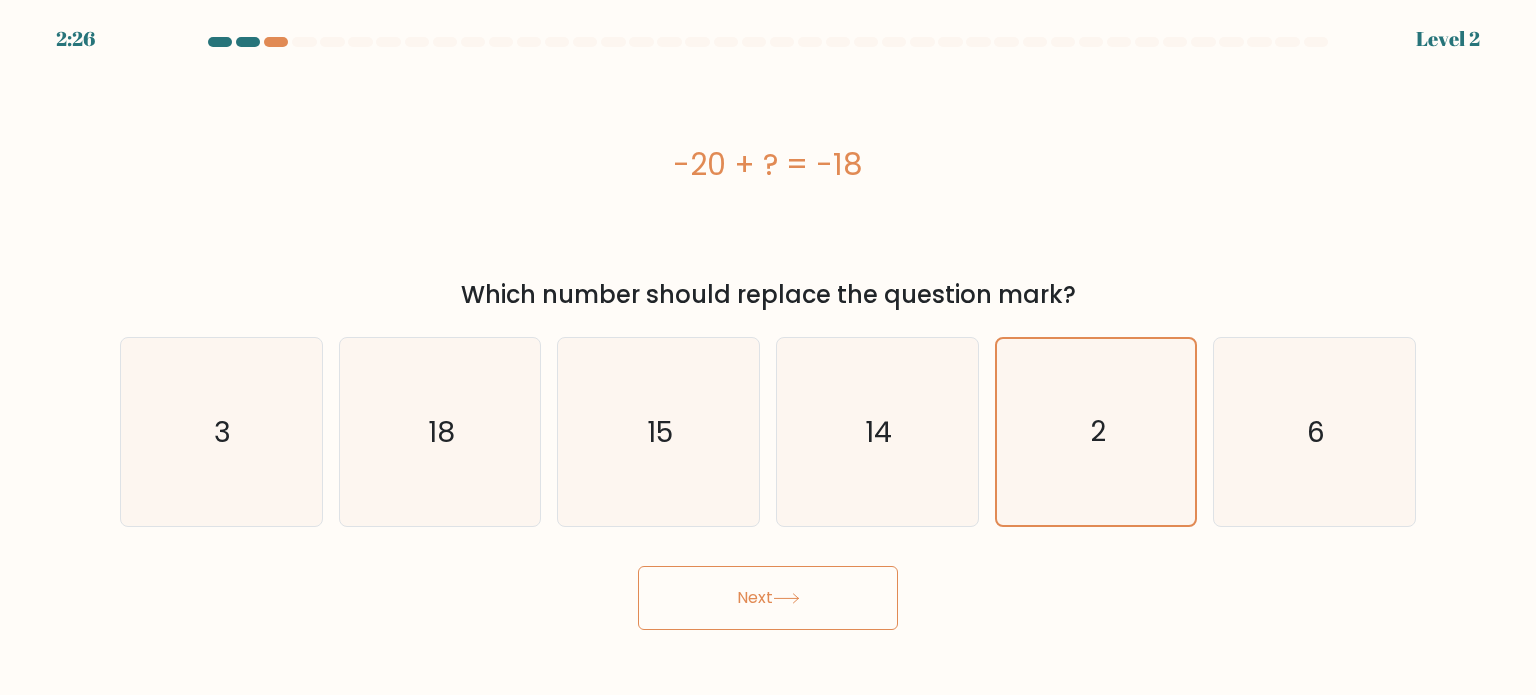 click on "Next" at bounding box center (768, 598) 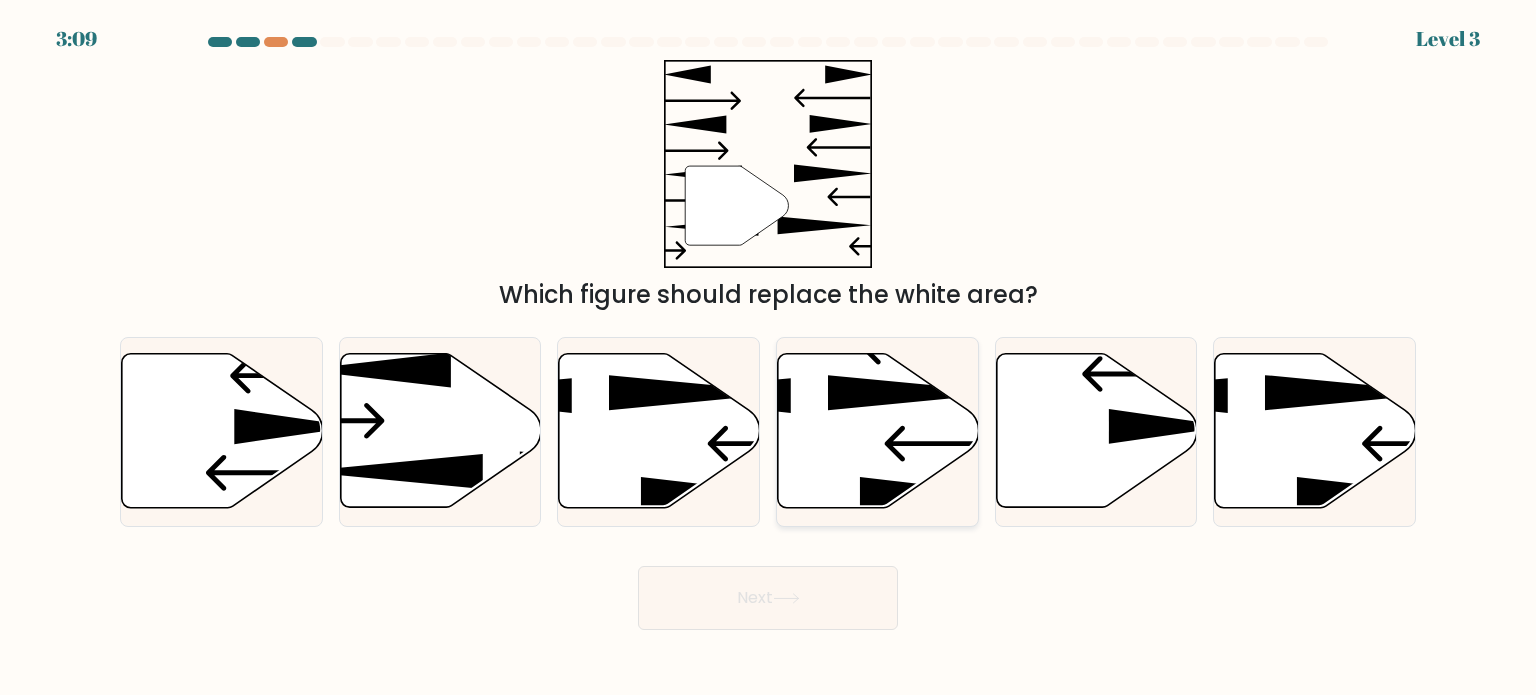 click 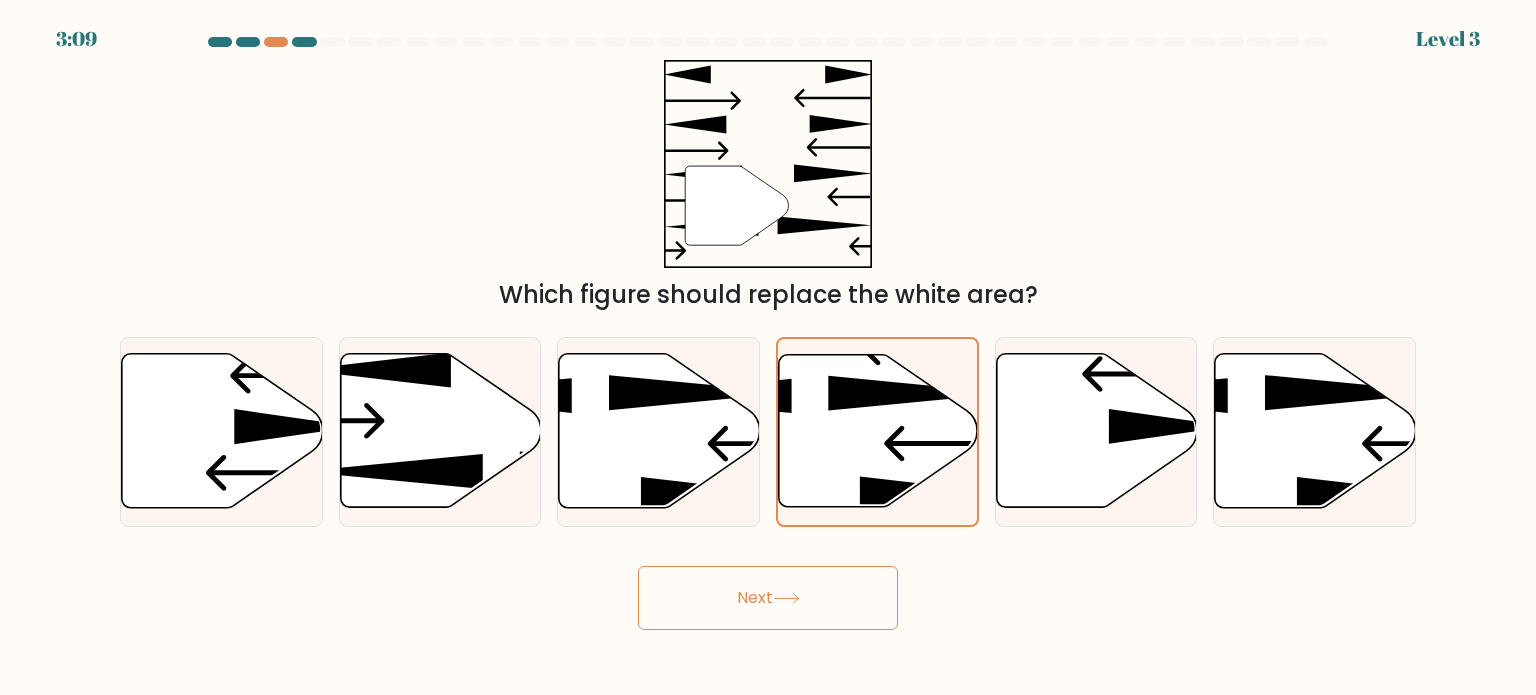 click on "Next" at bounding box center [768, 598] 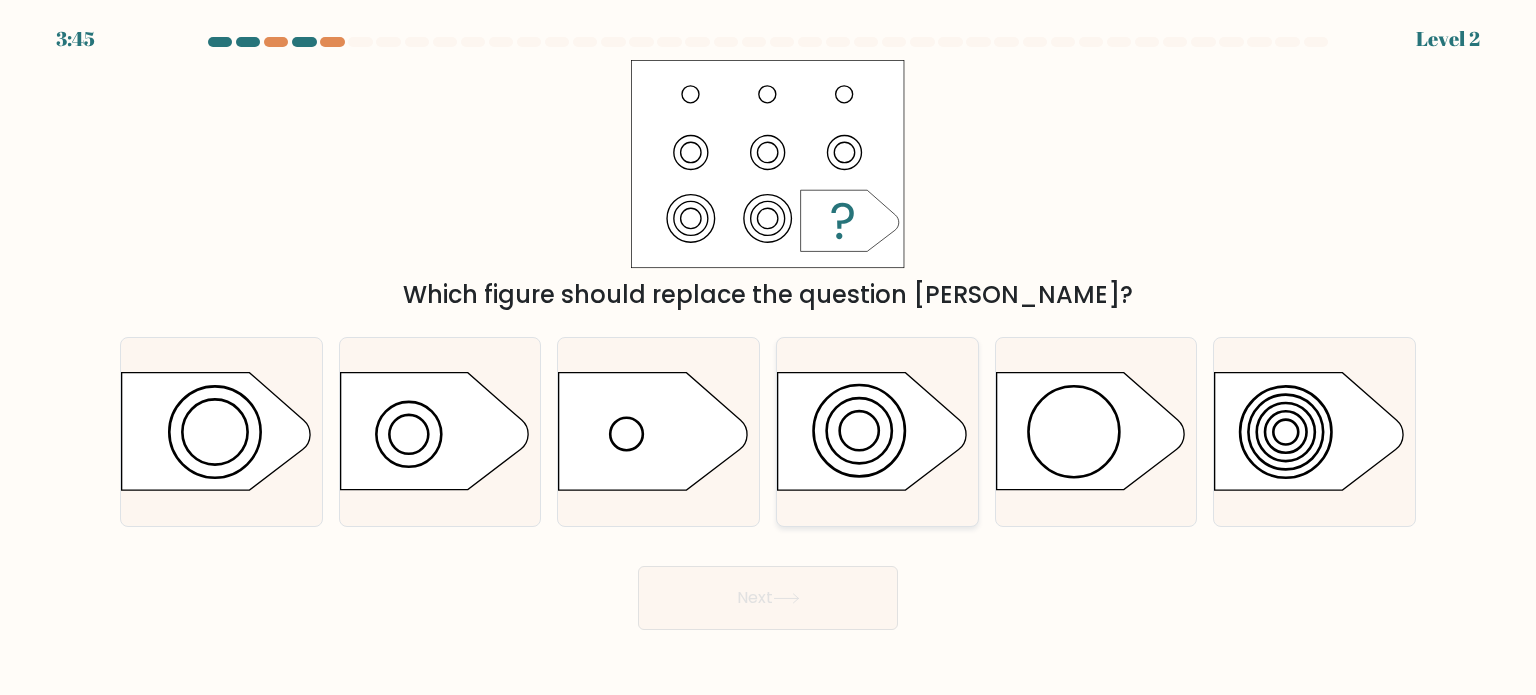 click 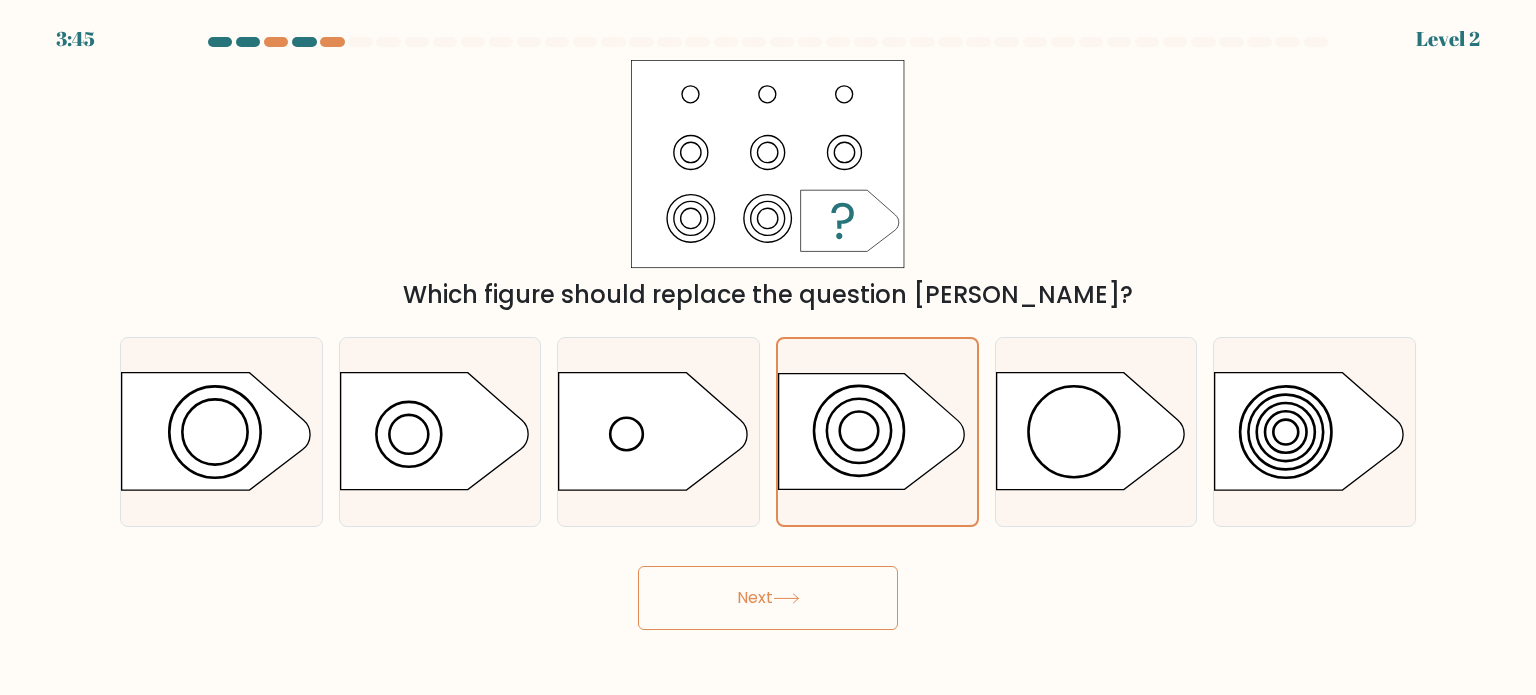 click on "Next" at bounding box center [768, 598] 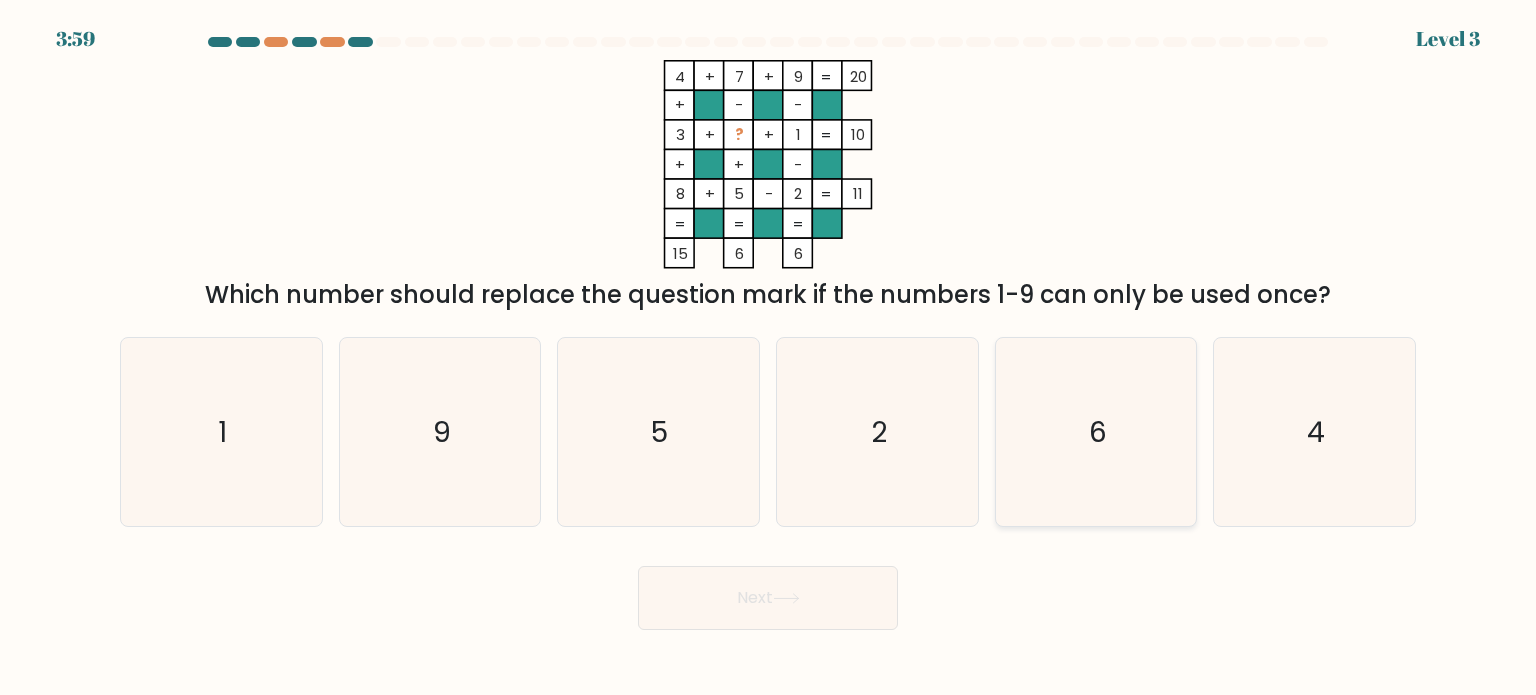click on "6" 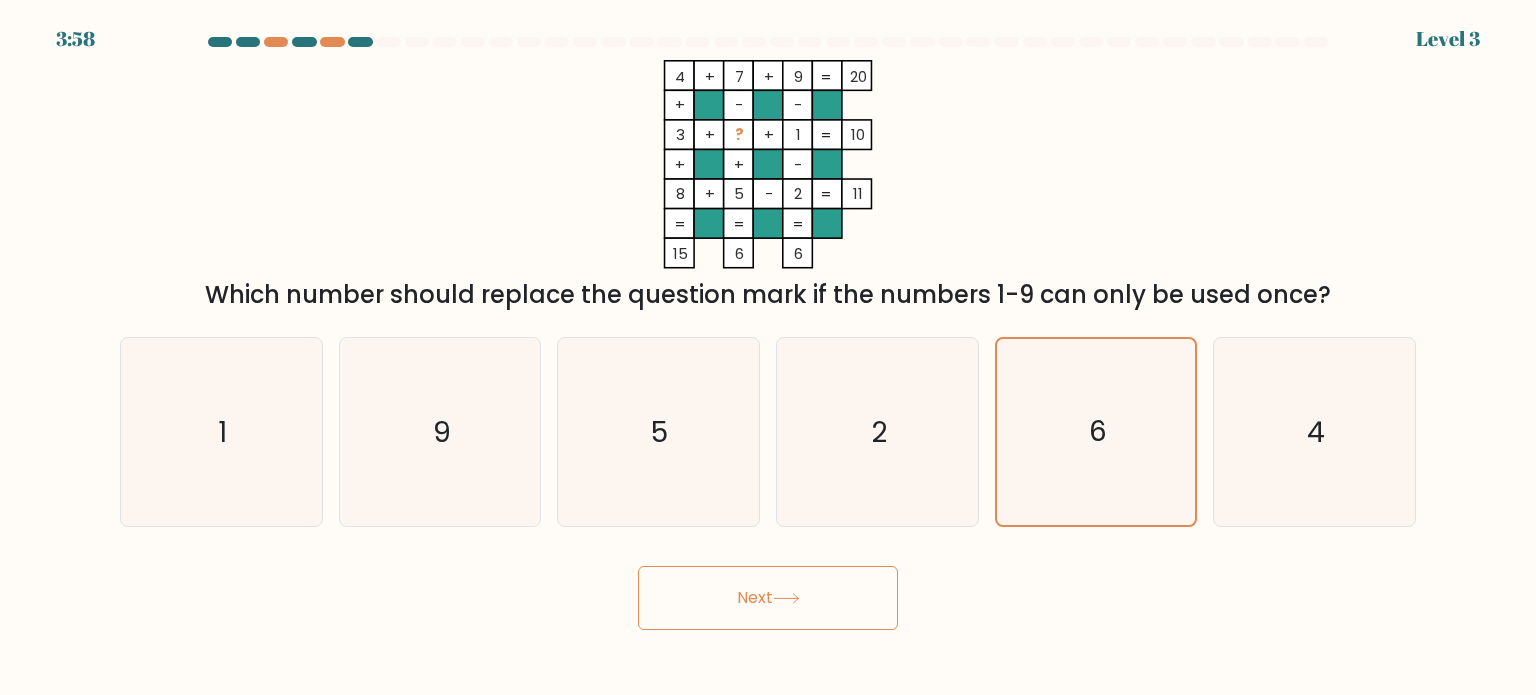 click on "Next" at bounding box center [768, 598] 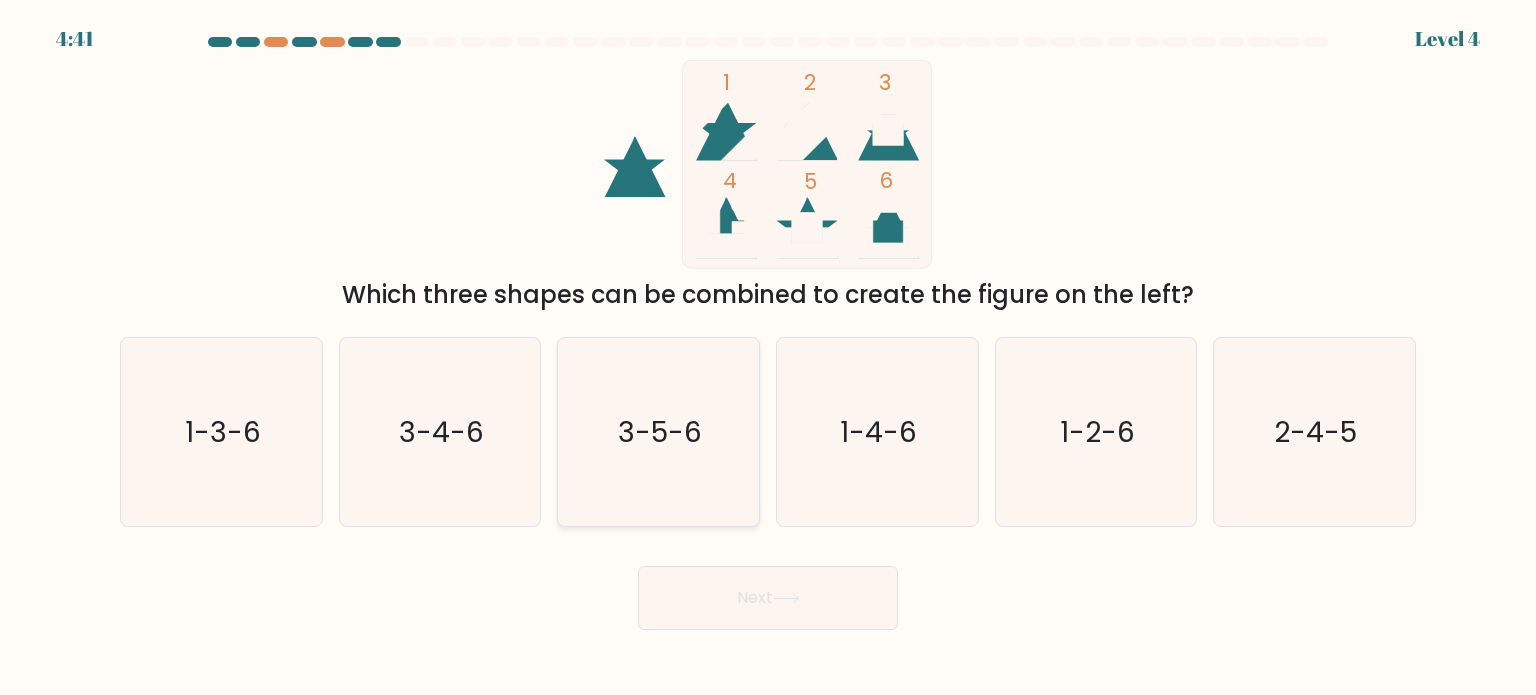 click on "3-5-6" 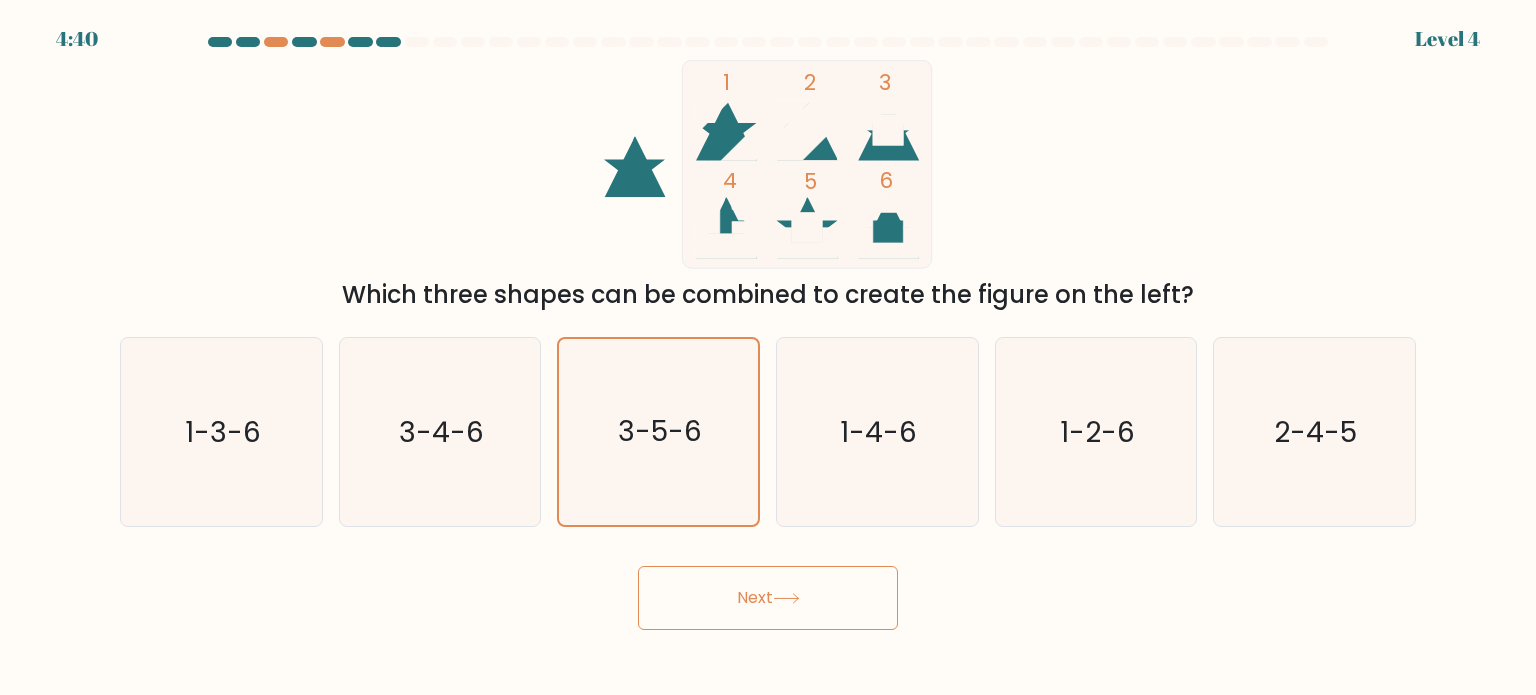 click on "Next" at bounding box center [768, 598] 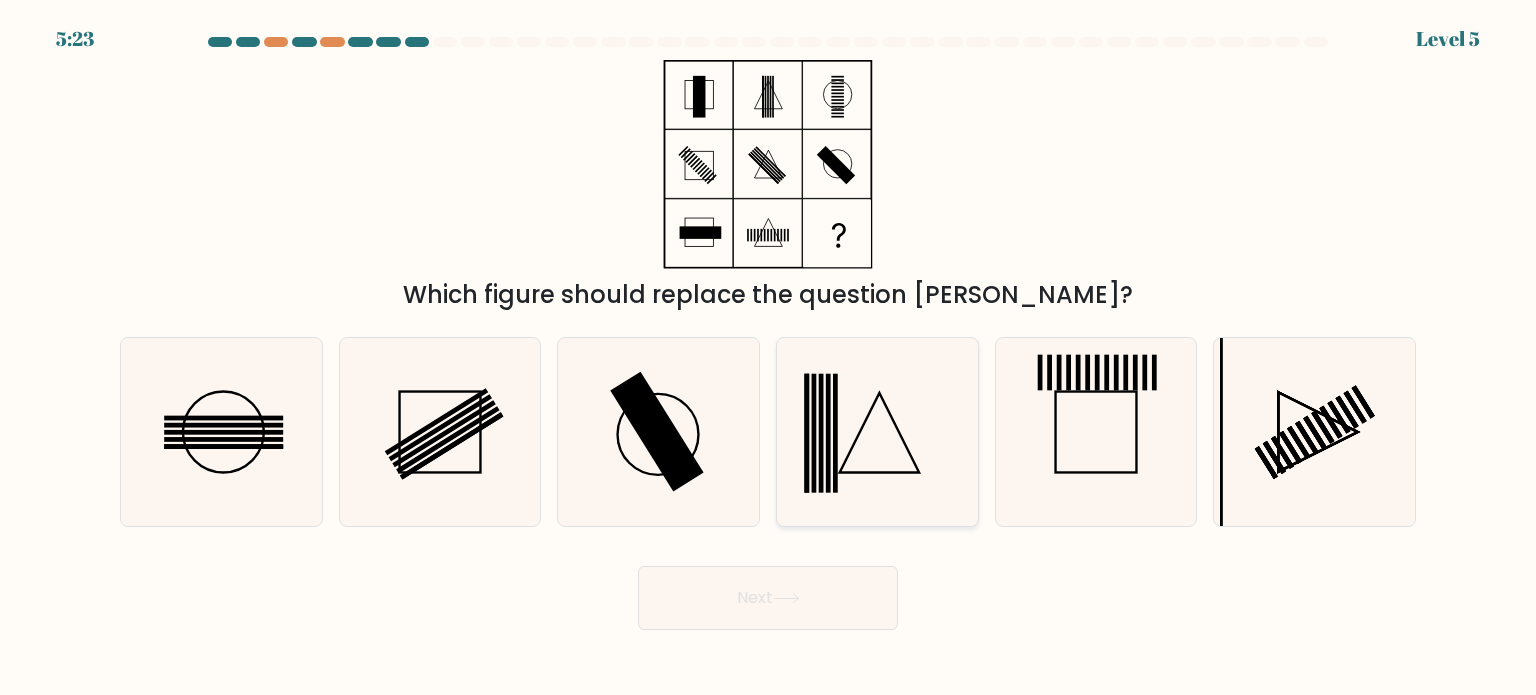 click 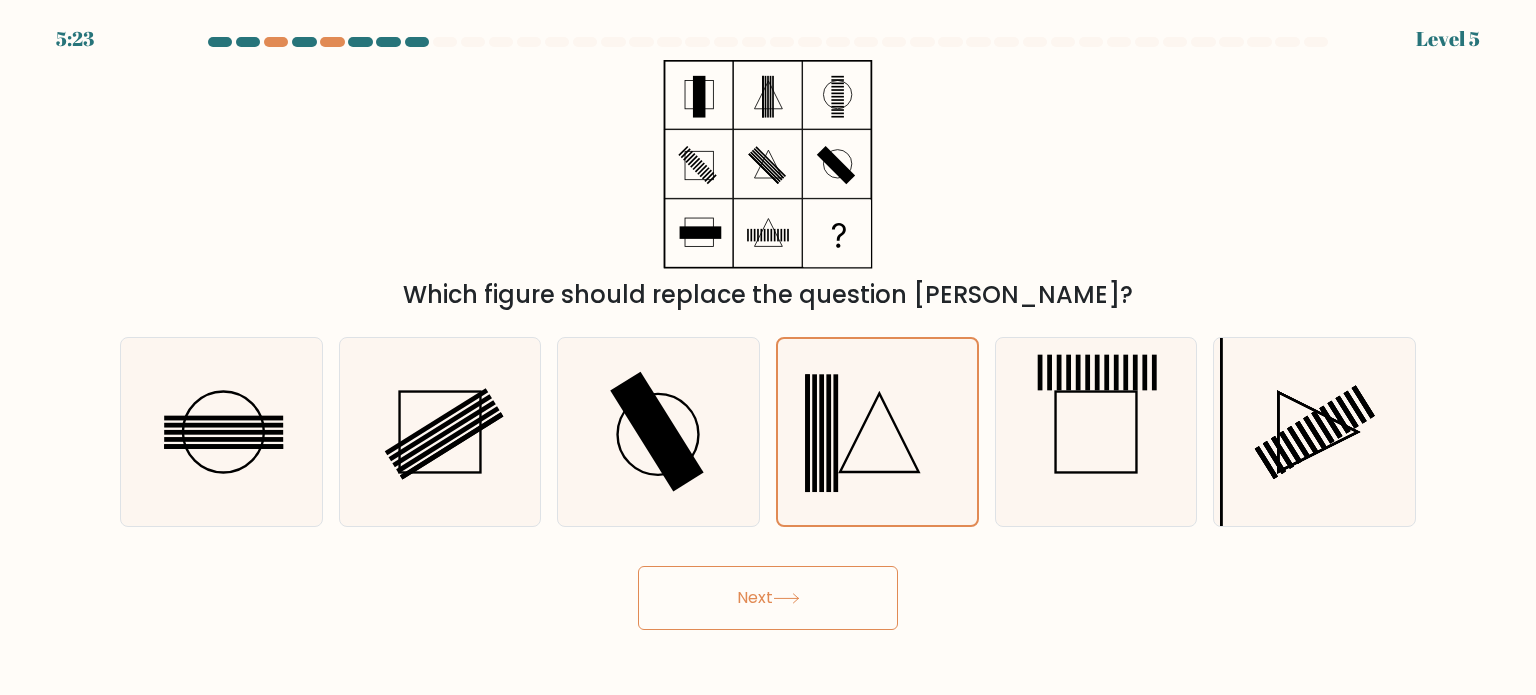 click on "Next" at bounding box center [768, 598] 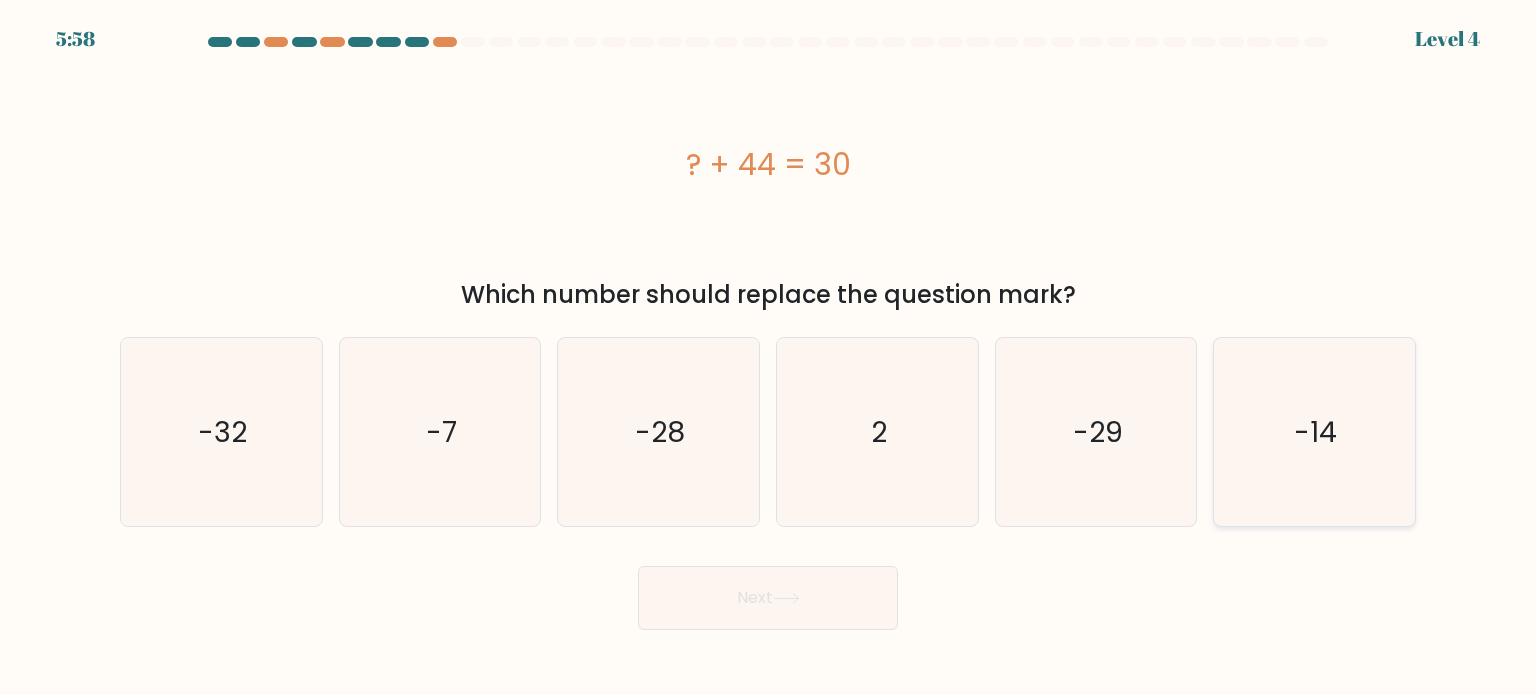 click on "-14" 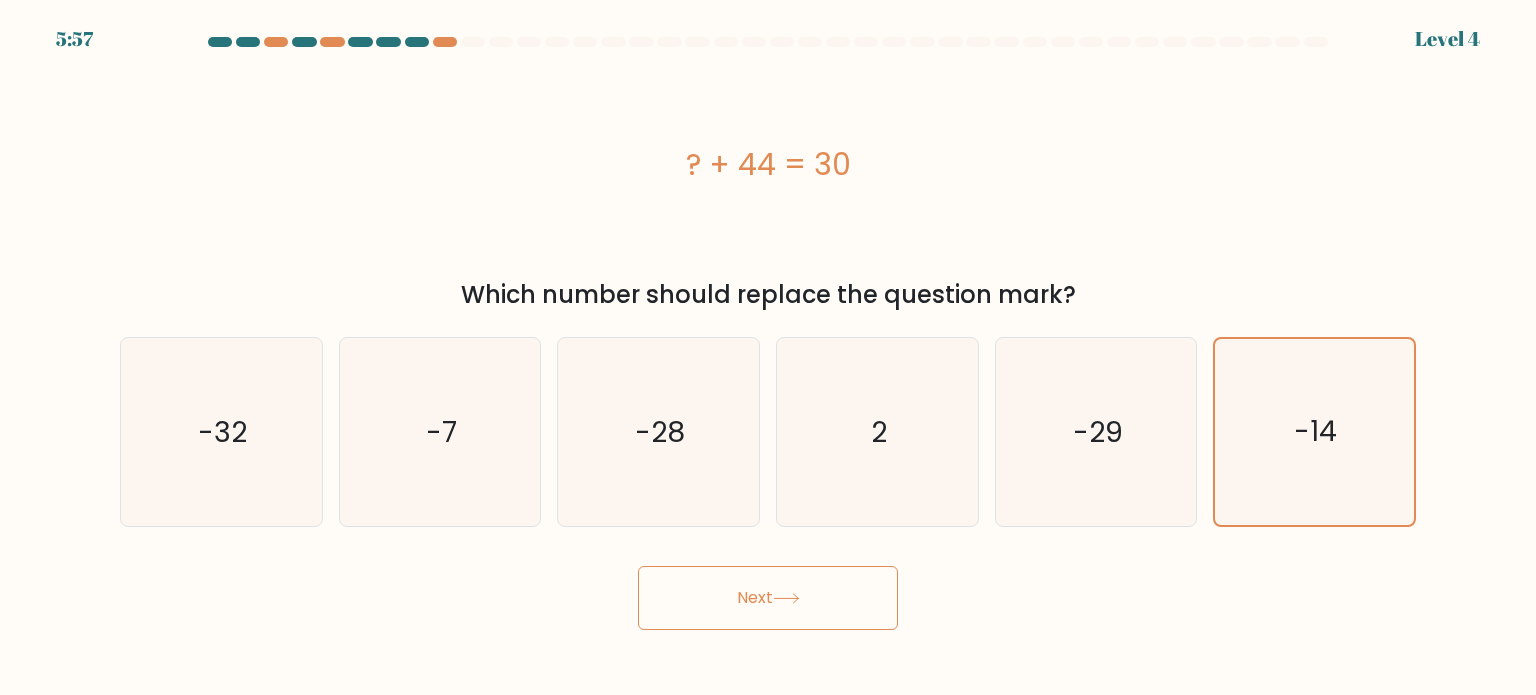 click 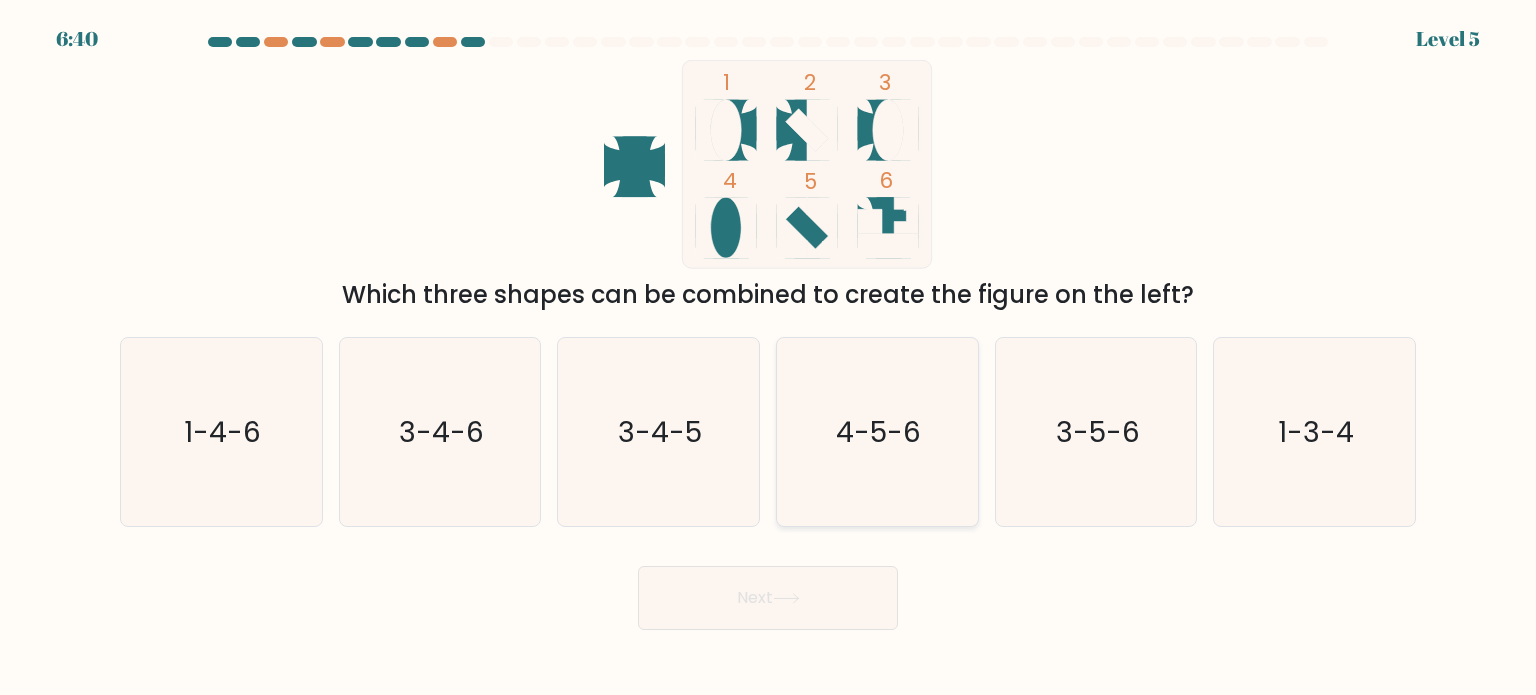 click on "4-5-6" 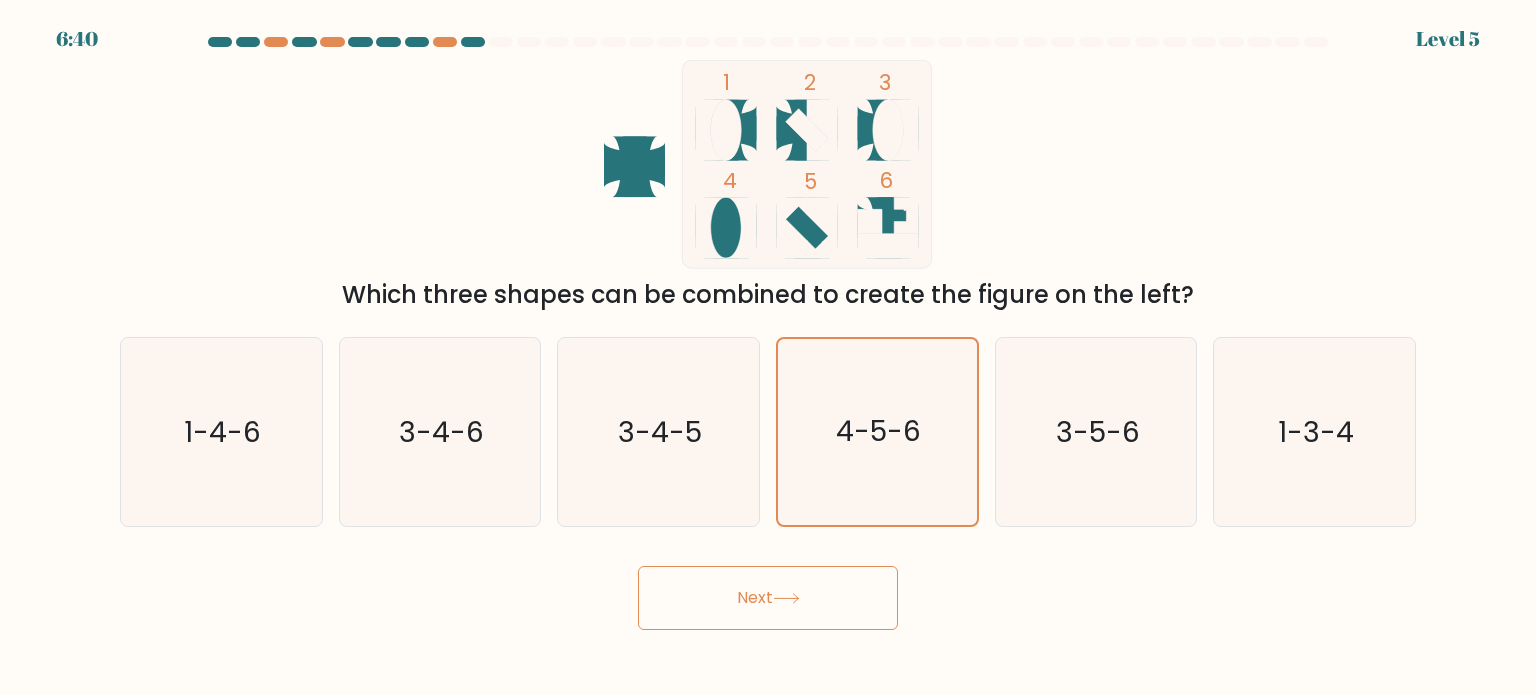 click on "Next" at bounding box center [768, 598] 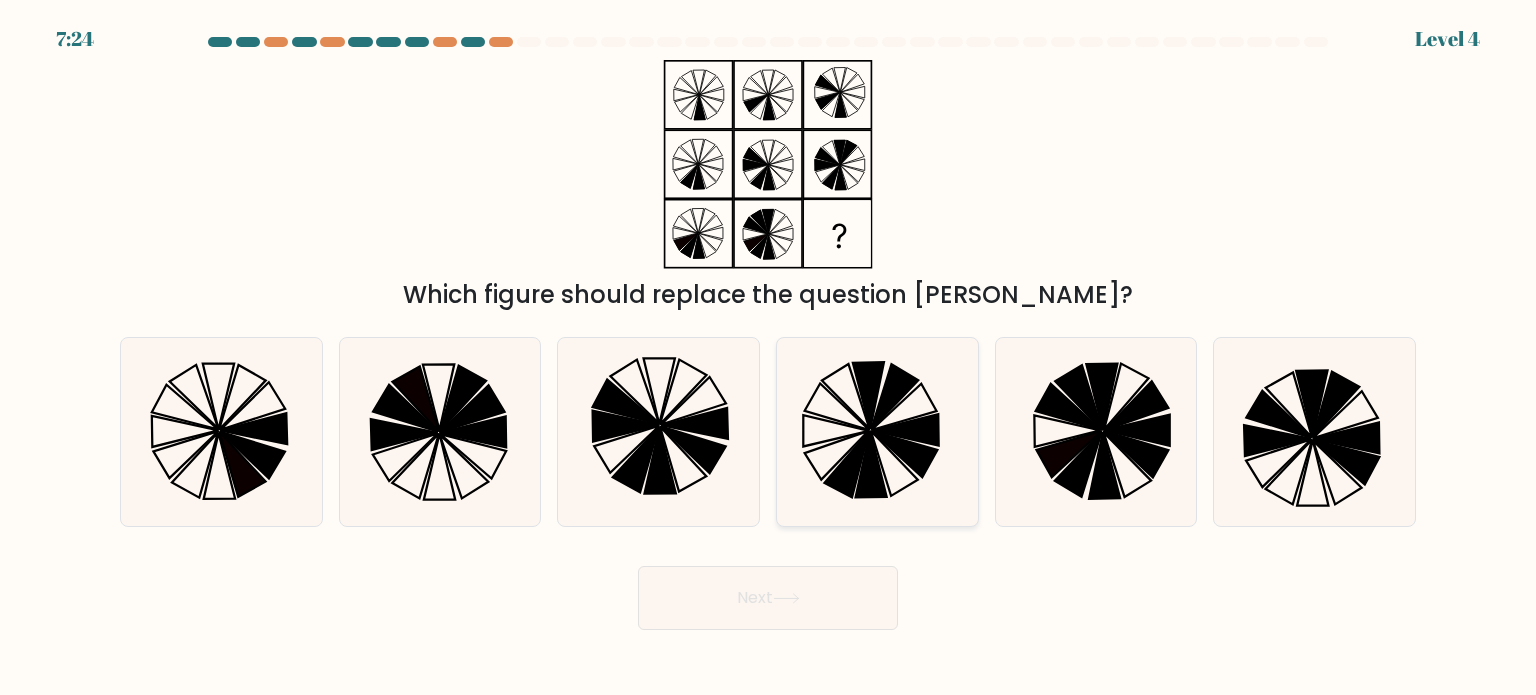 click 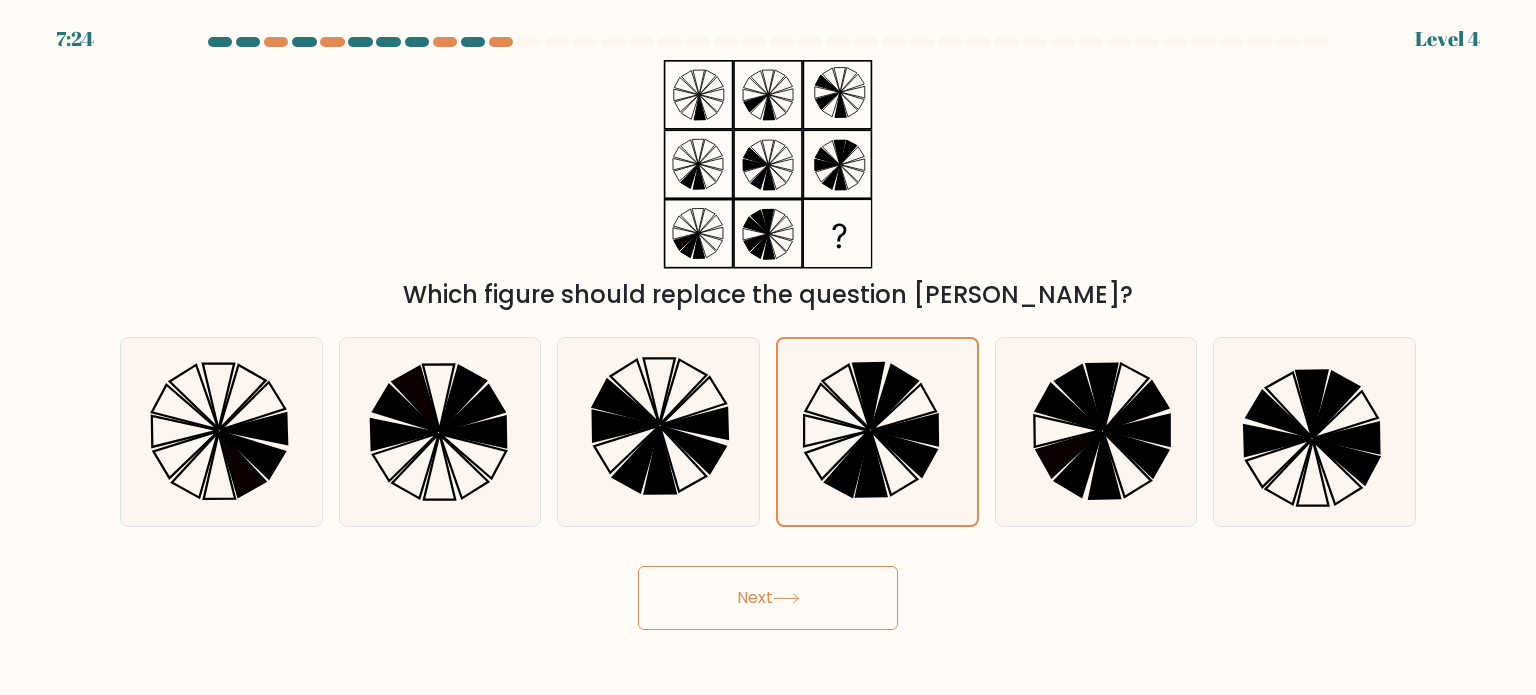 click on "Next" at bounding box center [768, 598] 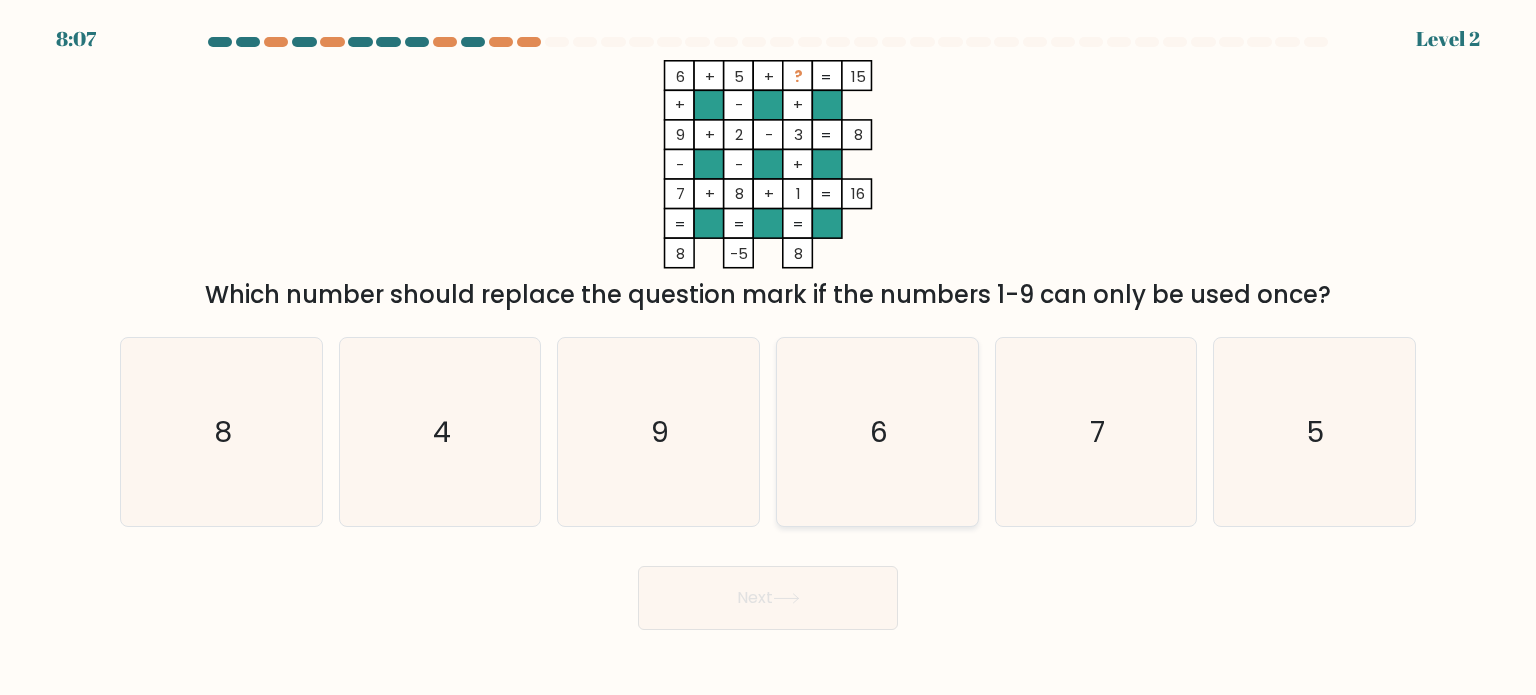 click on "6" 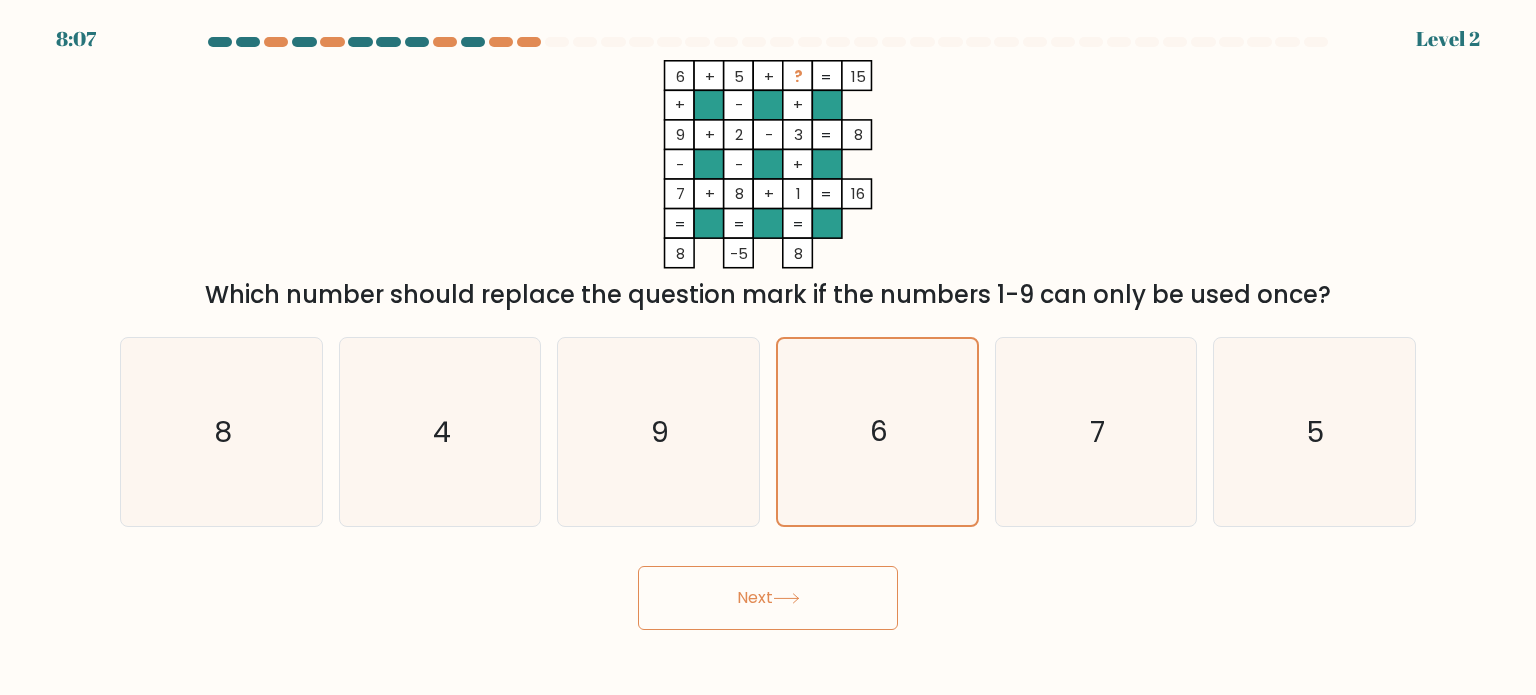 click on "Next" at bounding box center (768, 598) 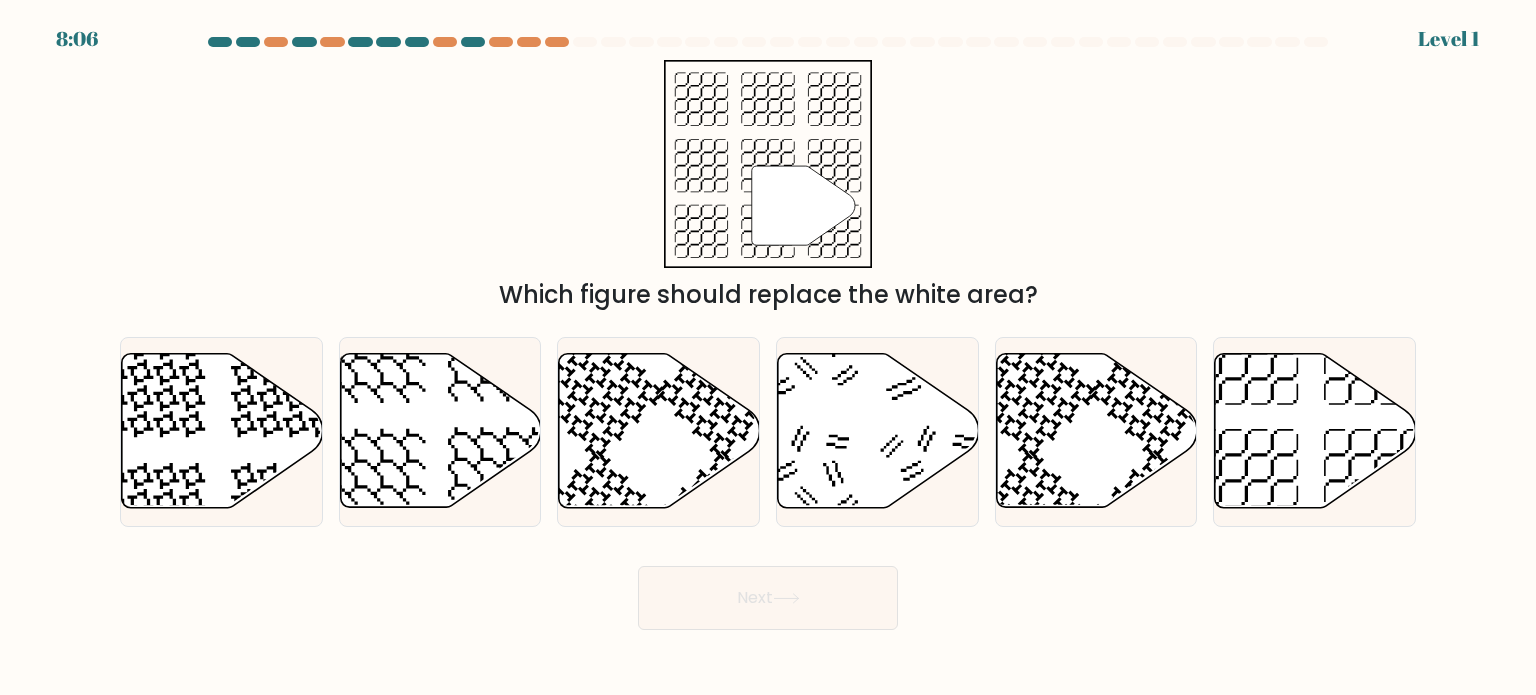 click 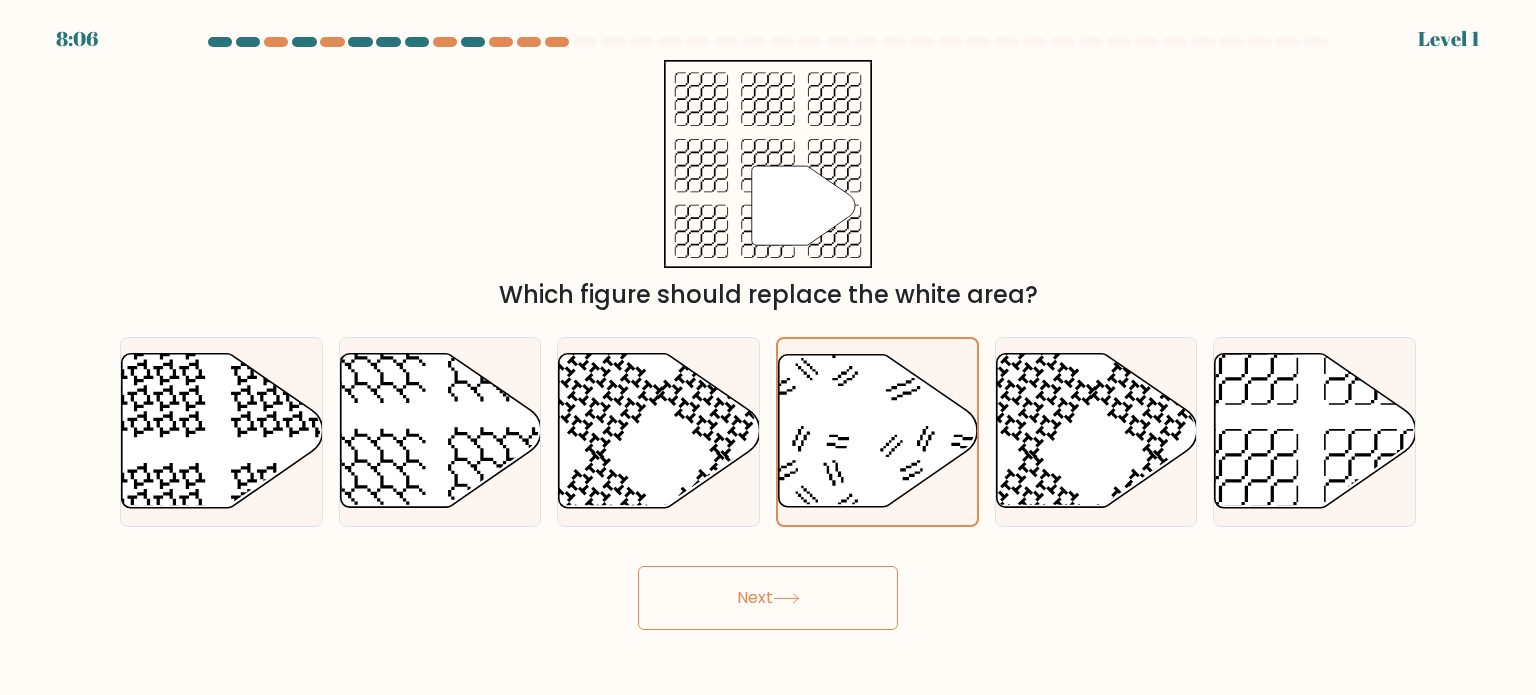 click on "Next" at bounding box center [768, 598] 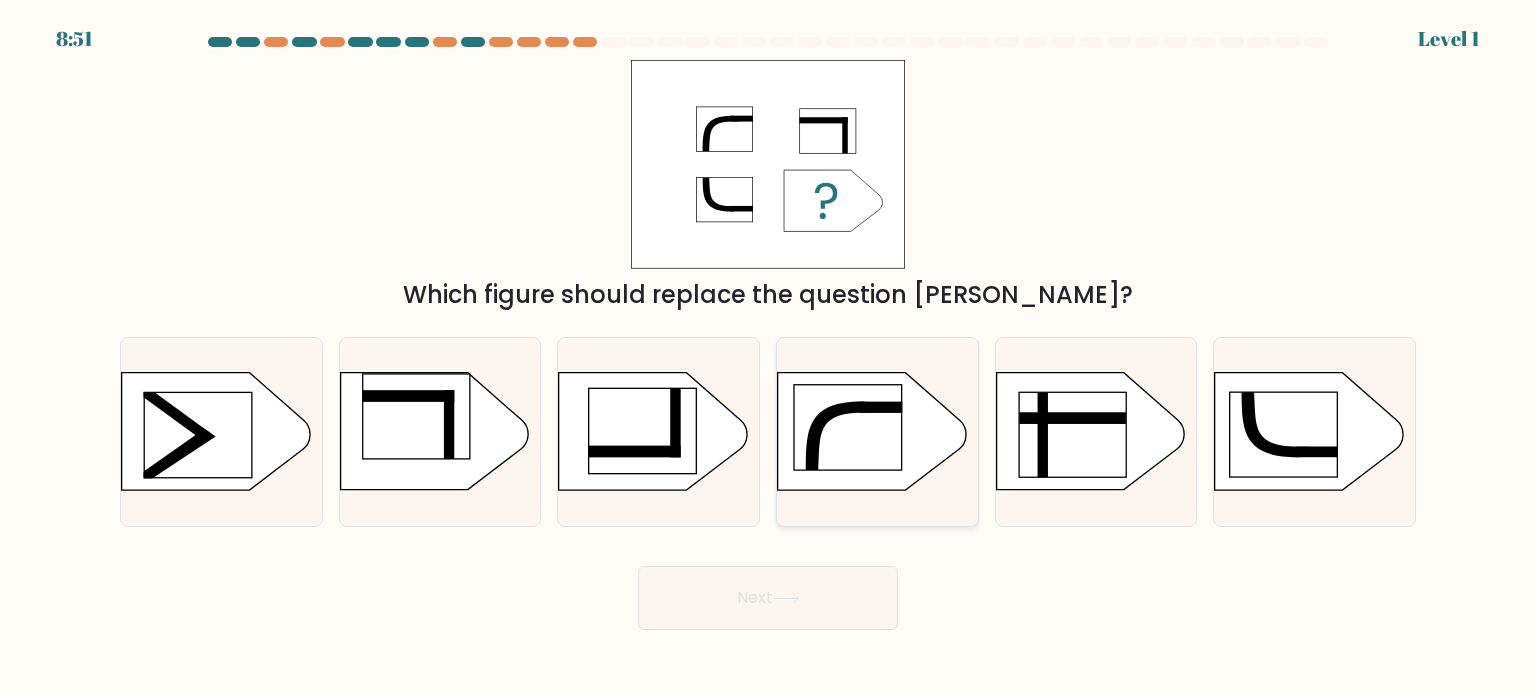 click at bounding box center [877, 432] 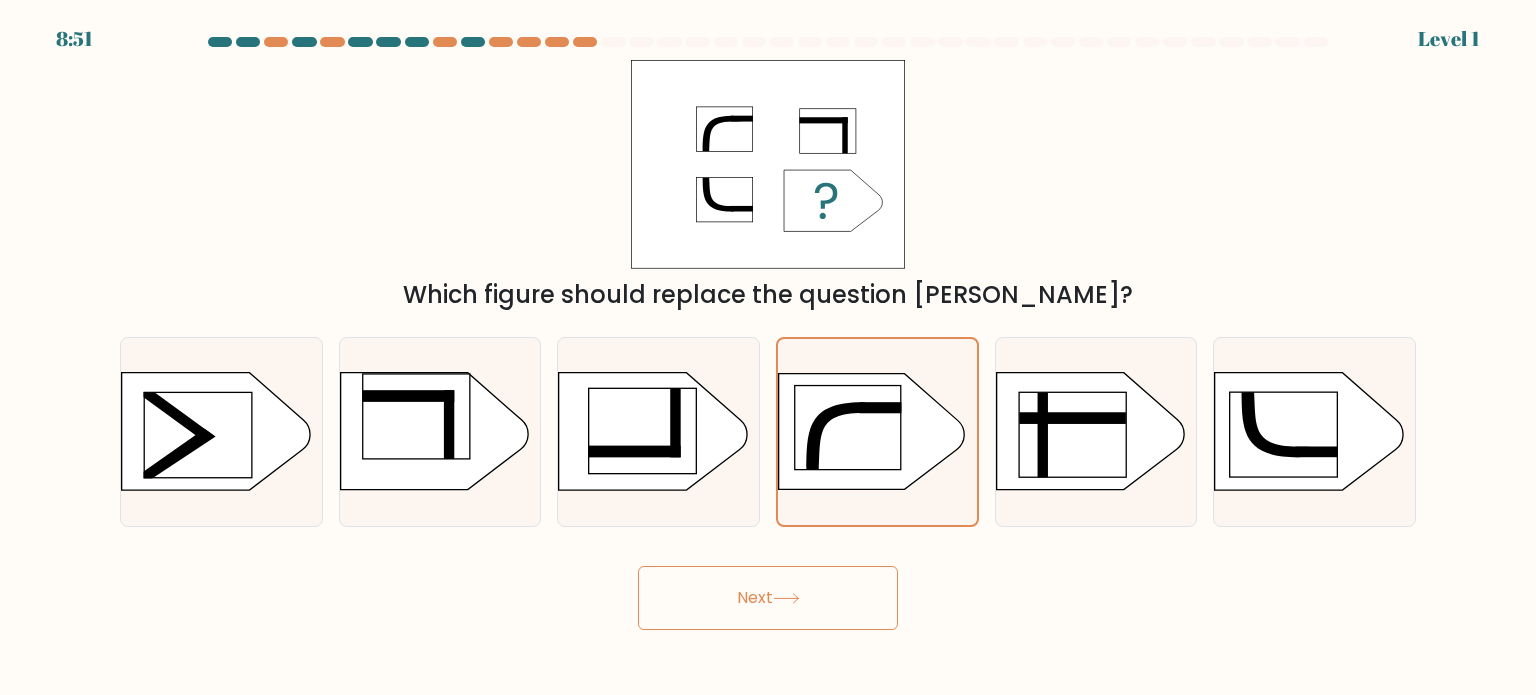 click on "Next" at bounding box center (768, 598) 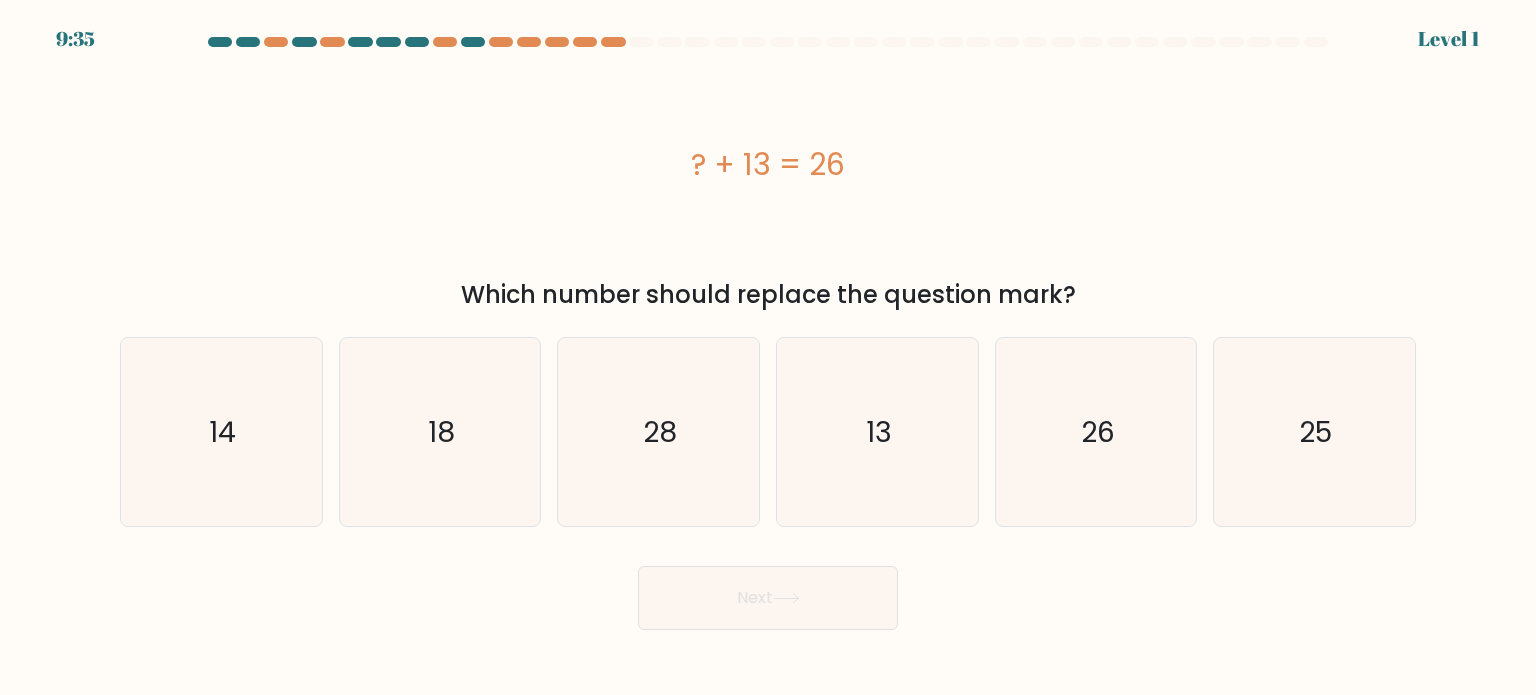 click on "13" 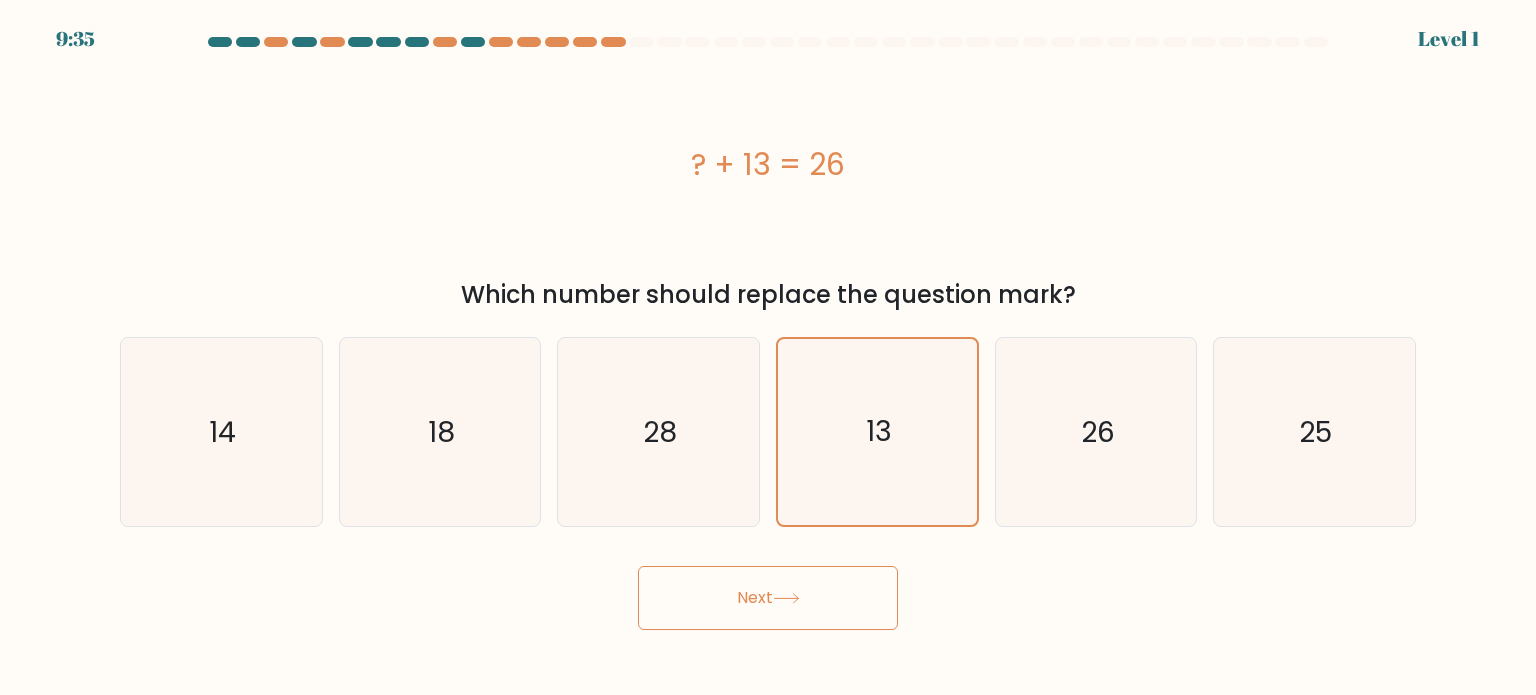 click on "Next" at bounding box center [768, 598] 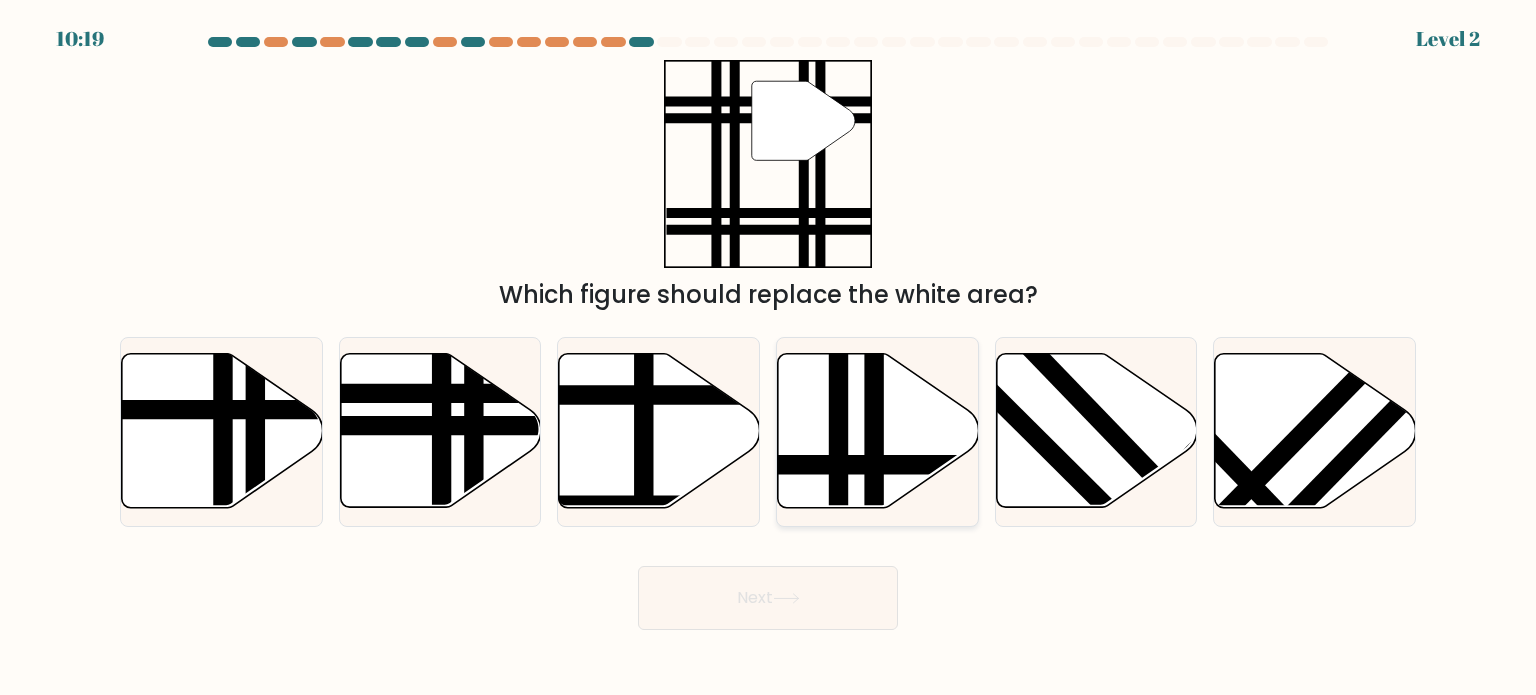 click 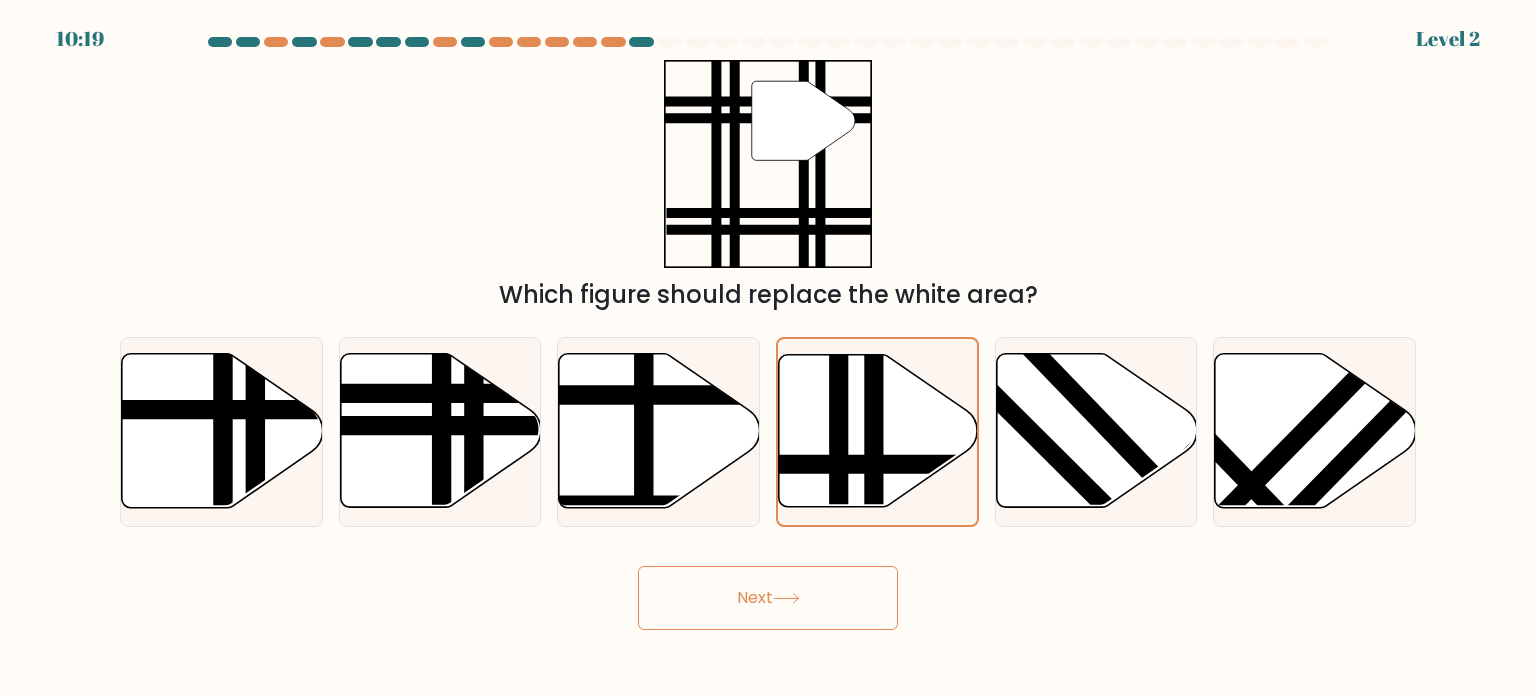 click on "Next" at bounding box center (768, 598) 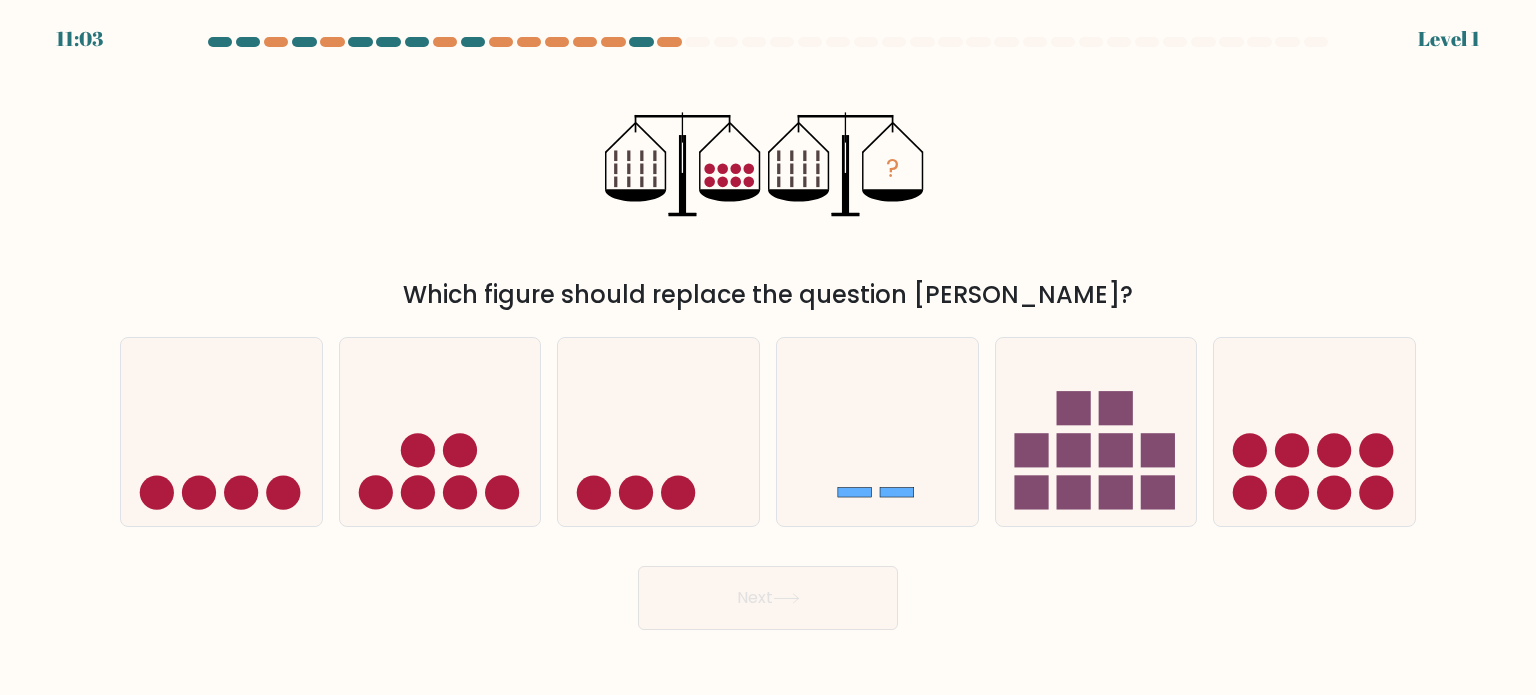 click 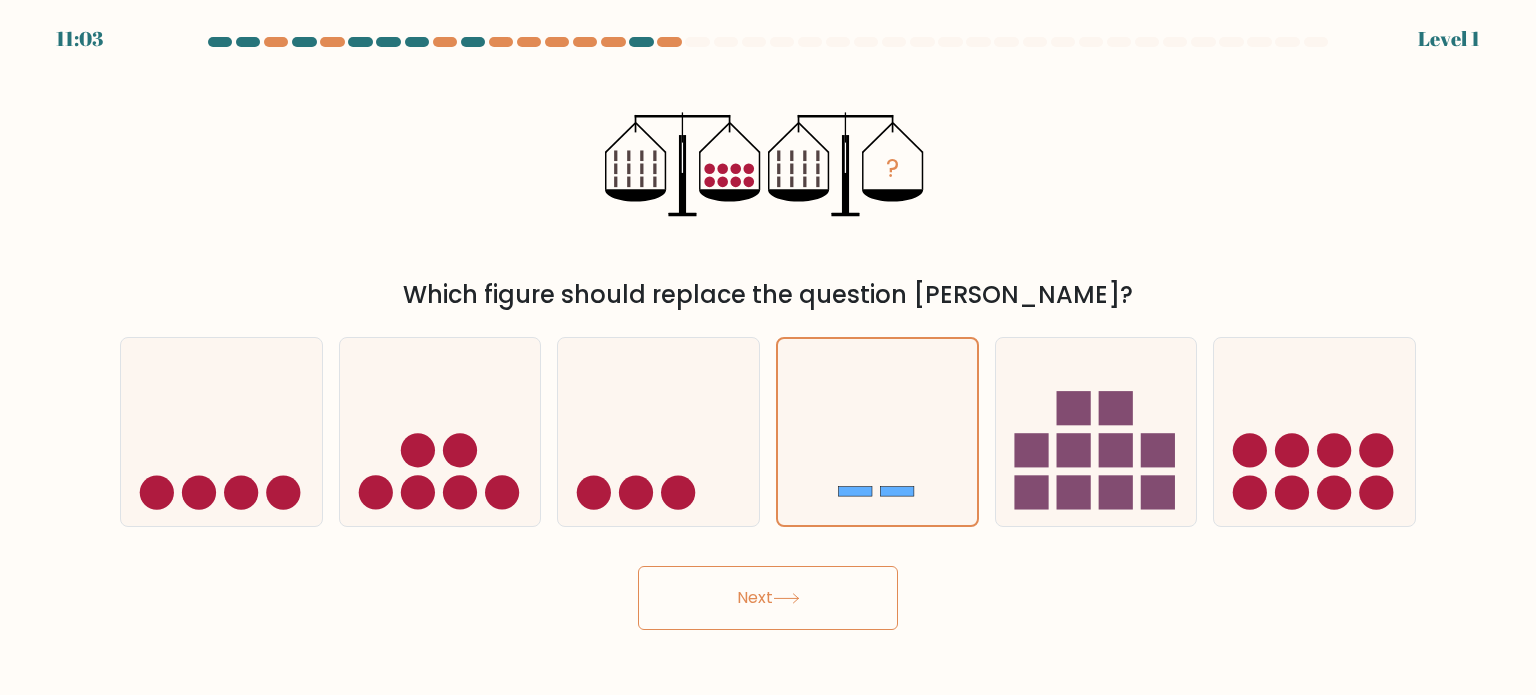 click on "Next" at bounding box center (768, 598) 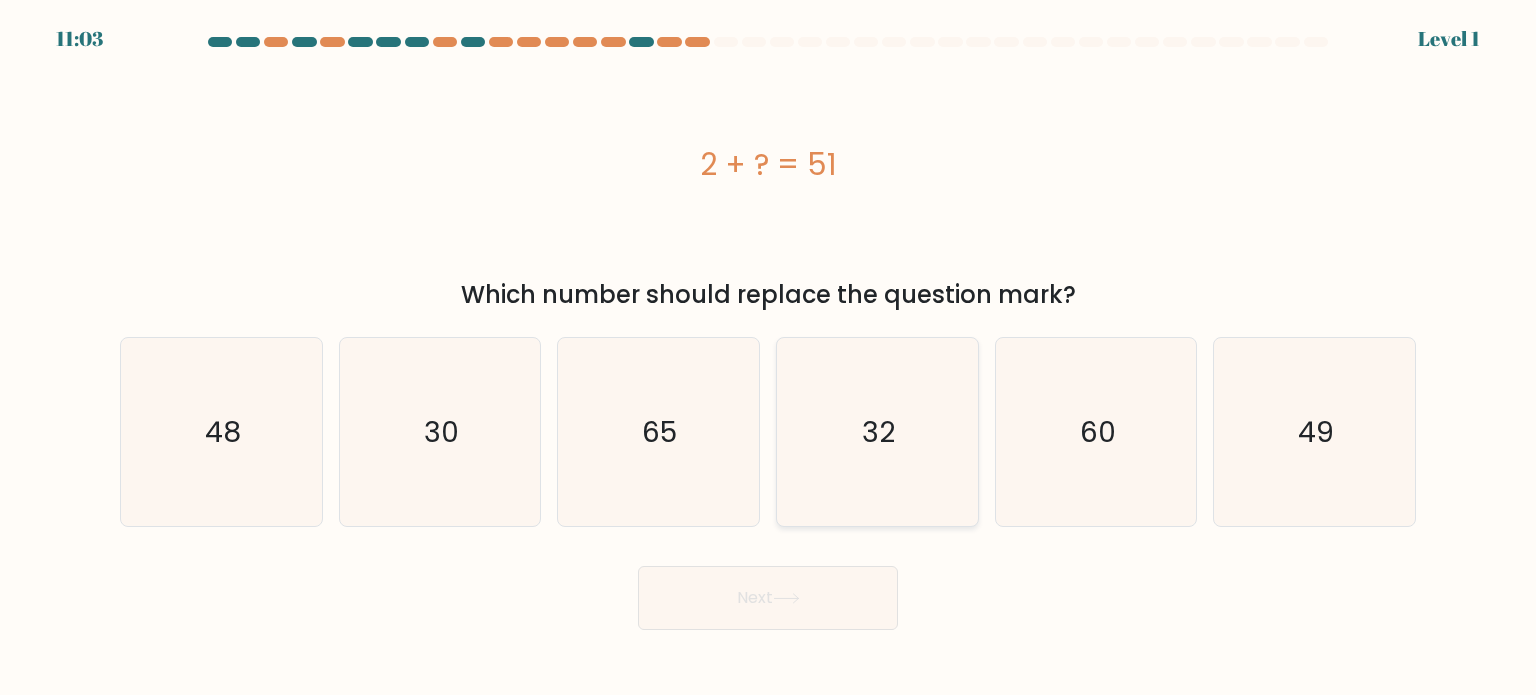 click on "32" 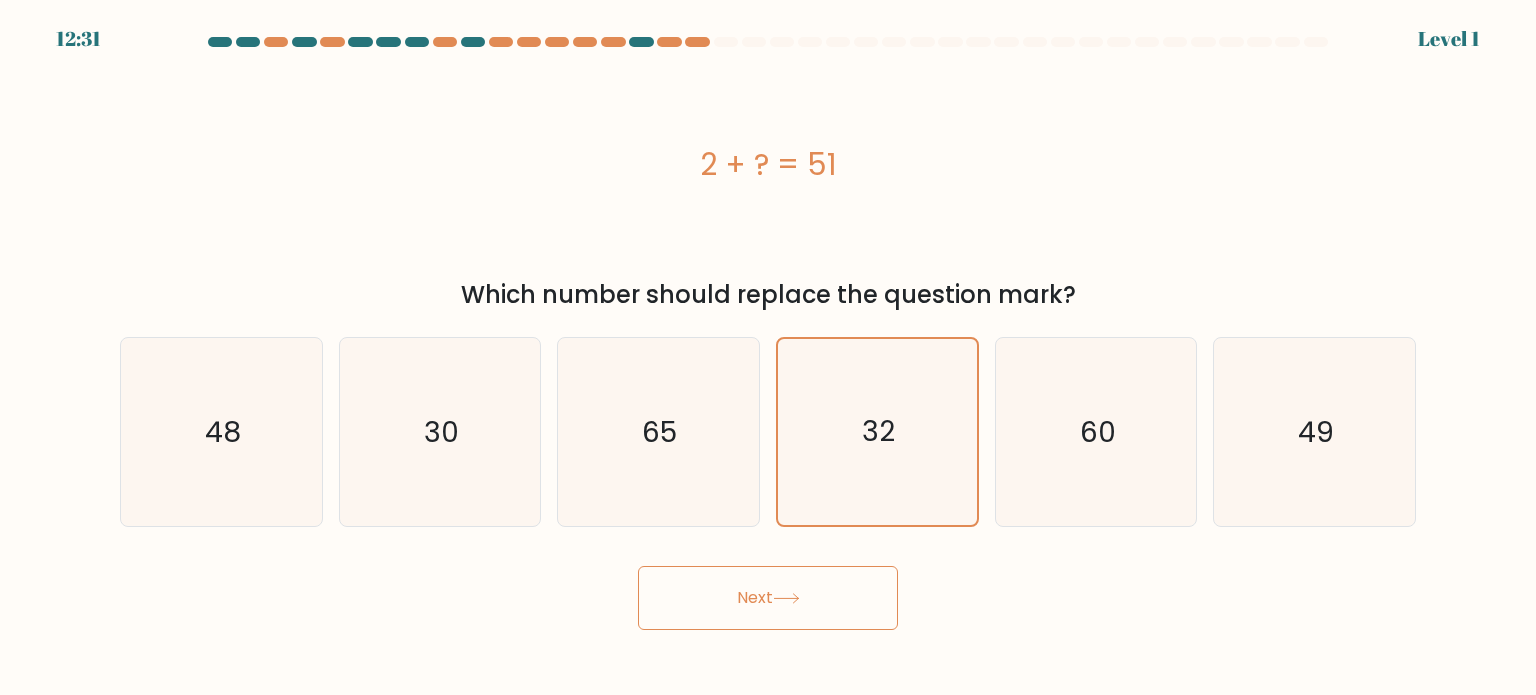 click on "Next" at bounding box center (768, 598) 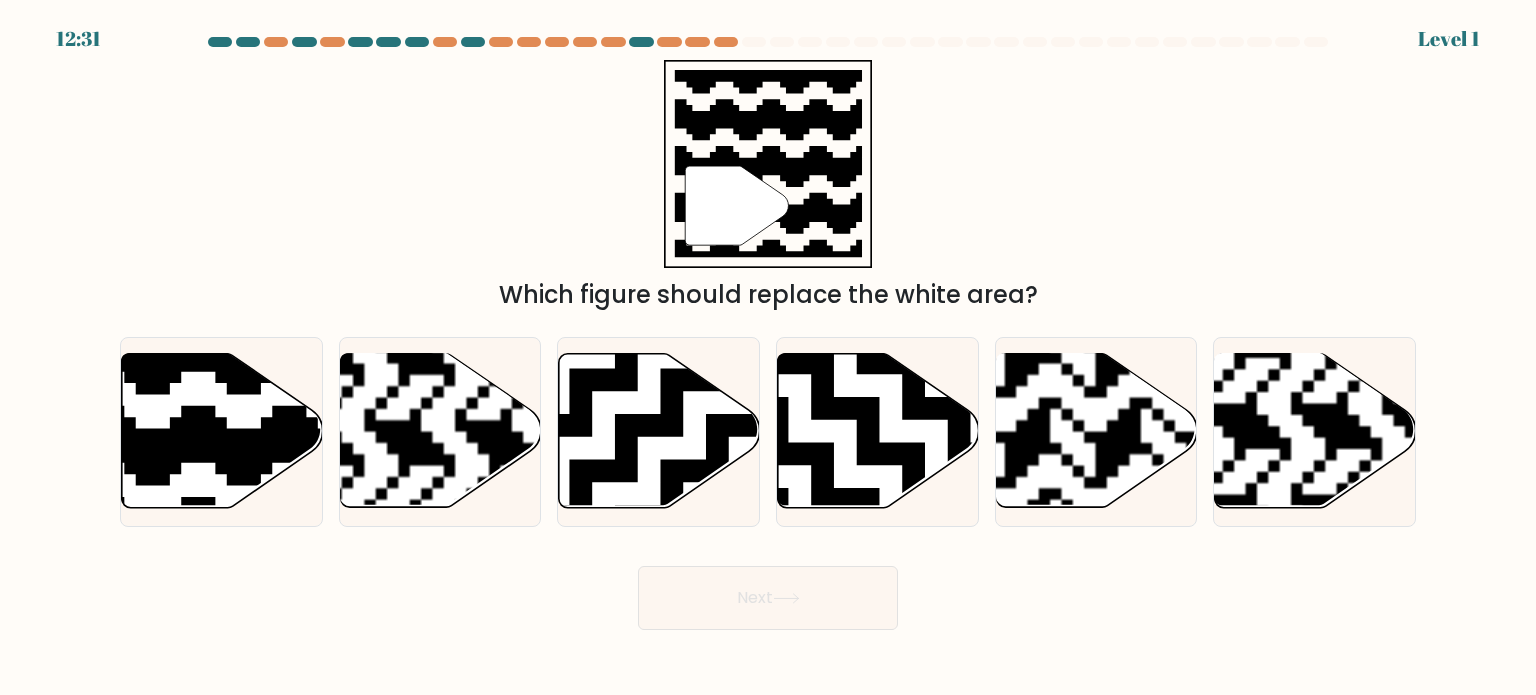 click 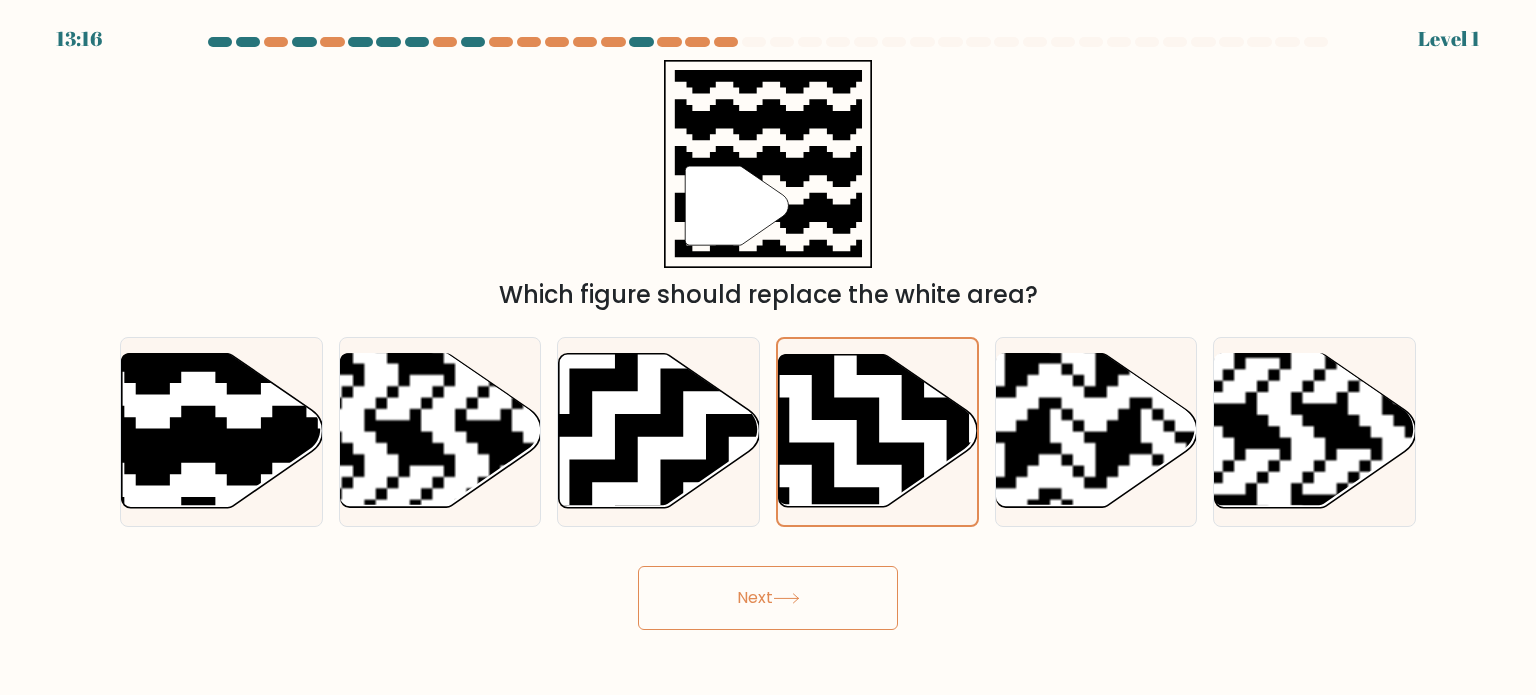 click on "Next" at bounding box center [768, 598] 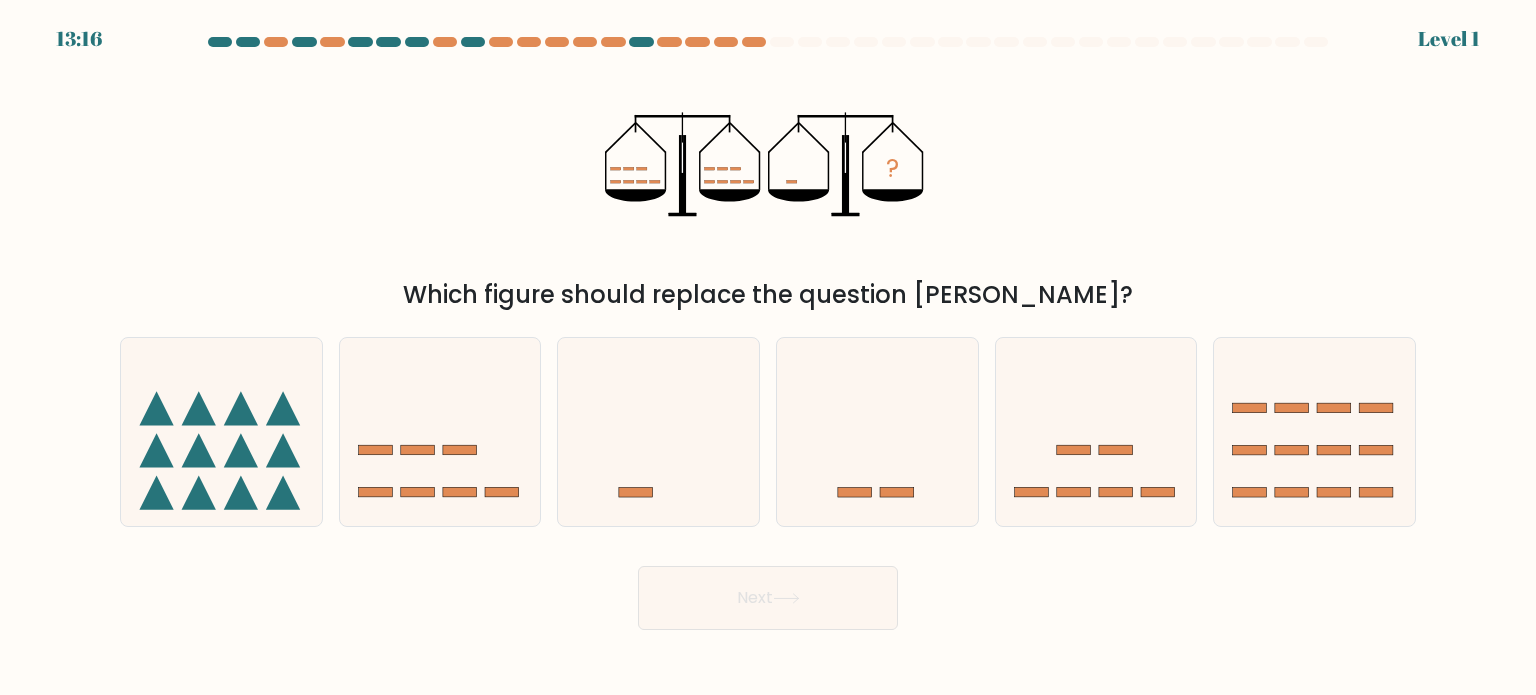 click 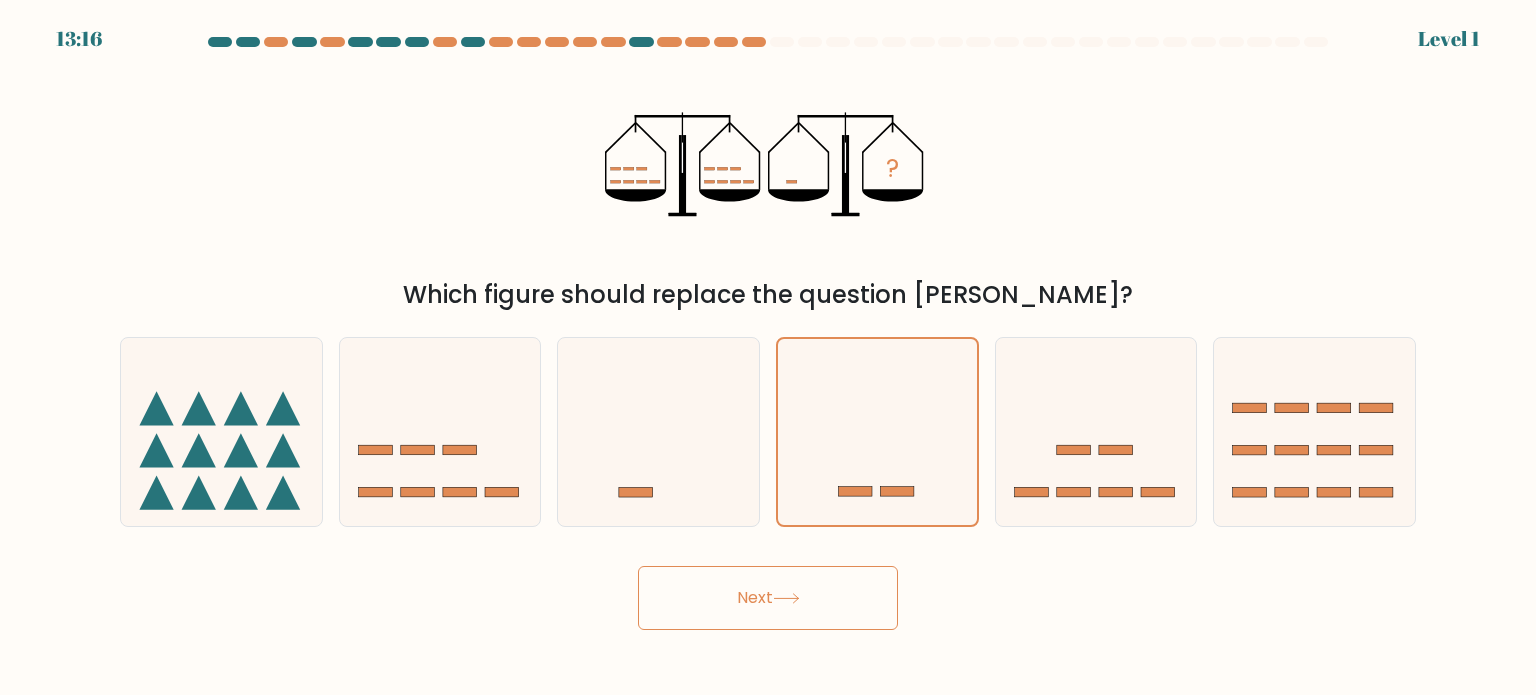 click on "Next" at bounding box center (768, 598) 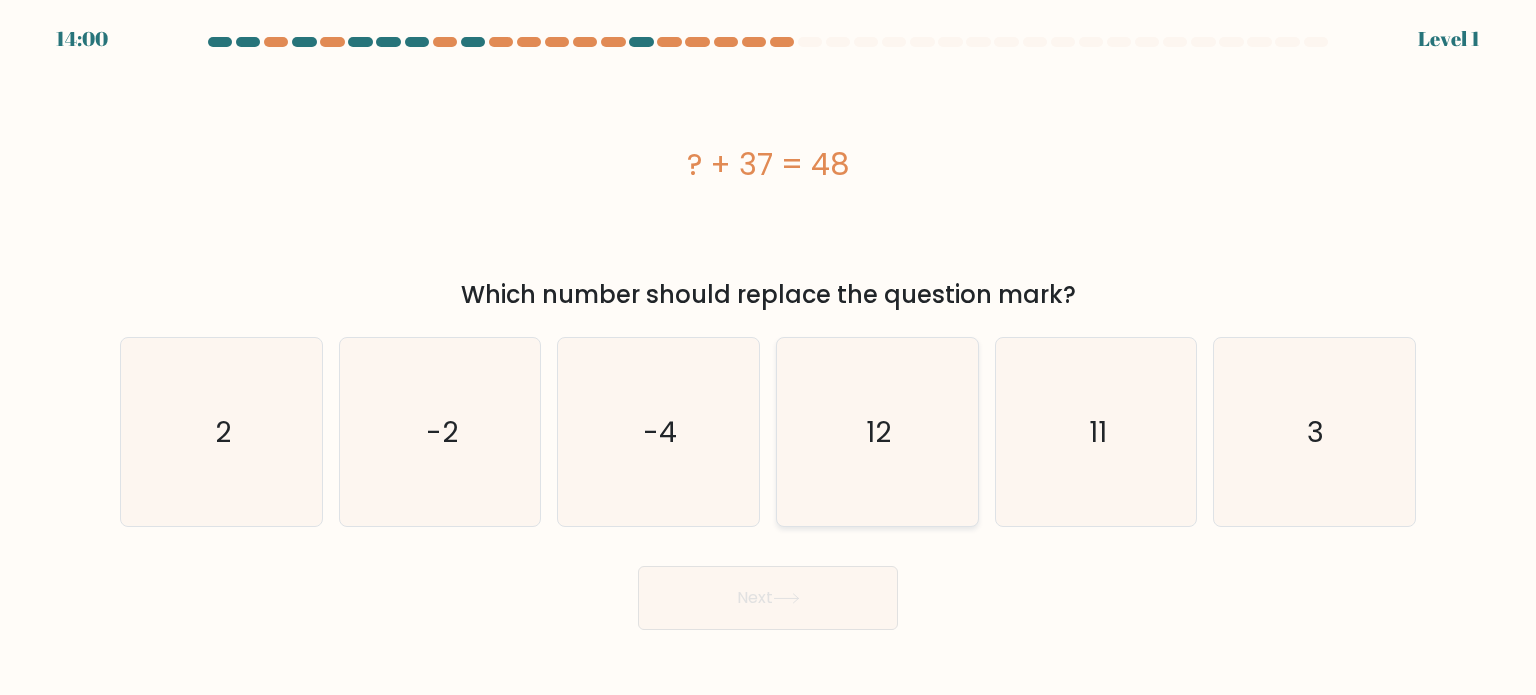 click on "12" 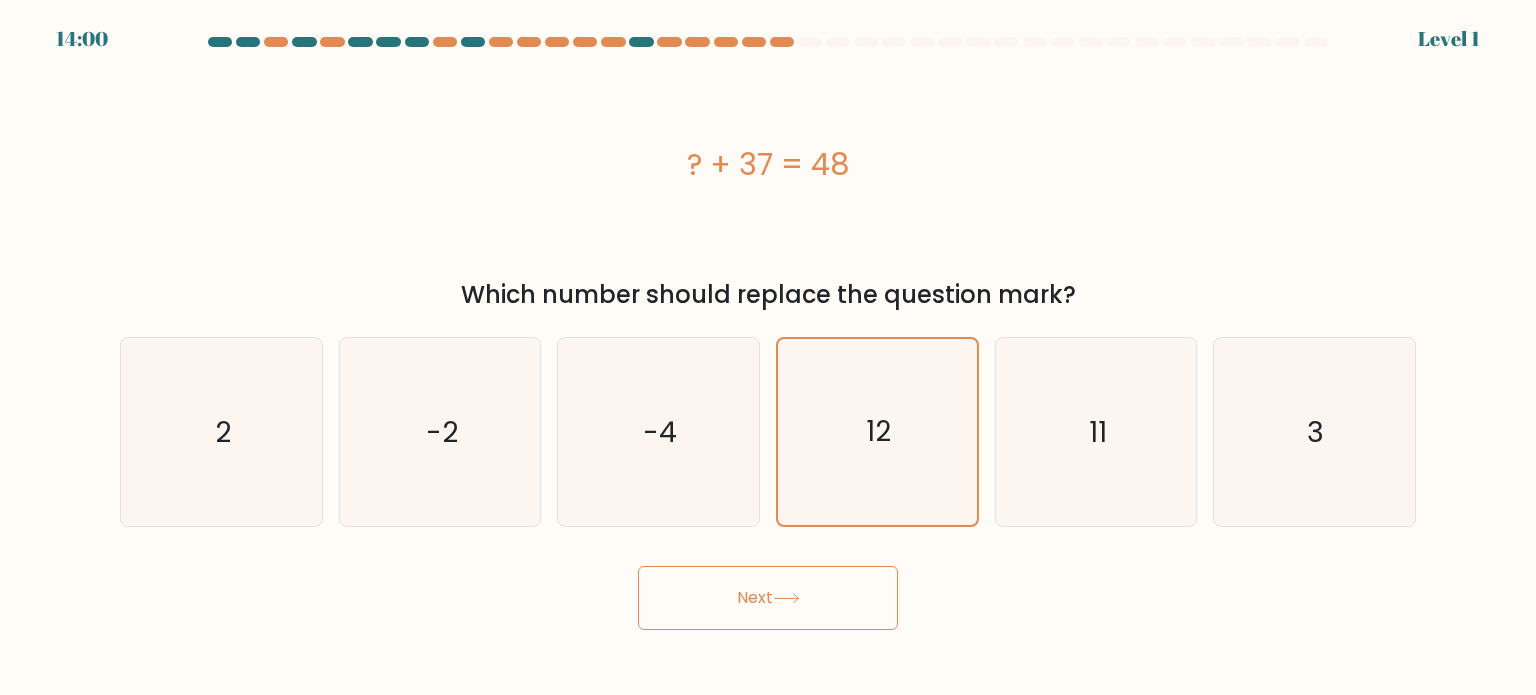 click on "Next" at bounding box center (768, 598) 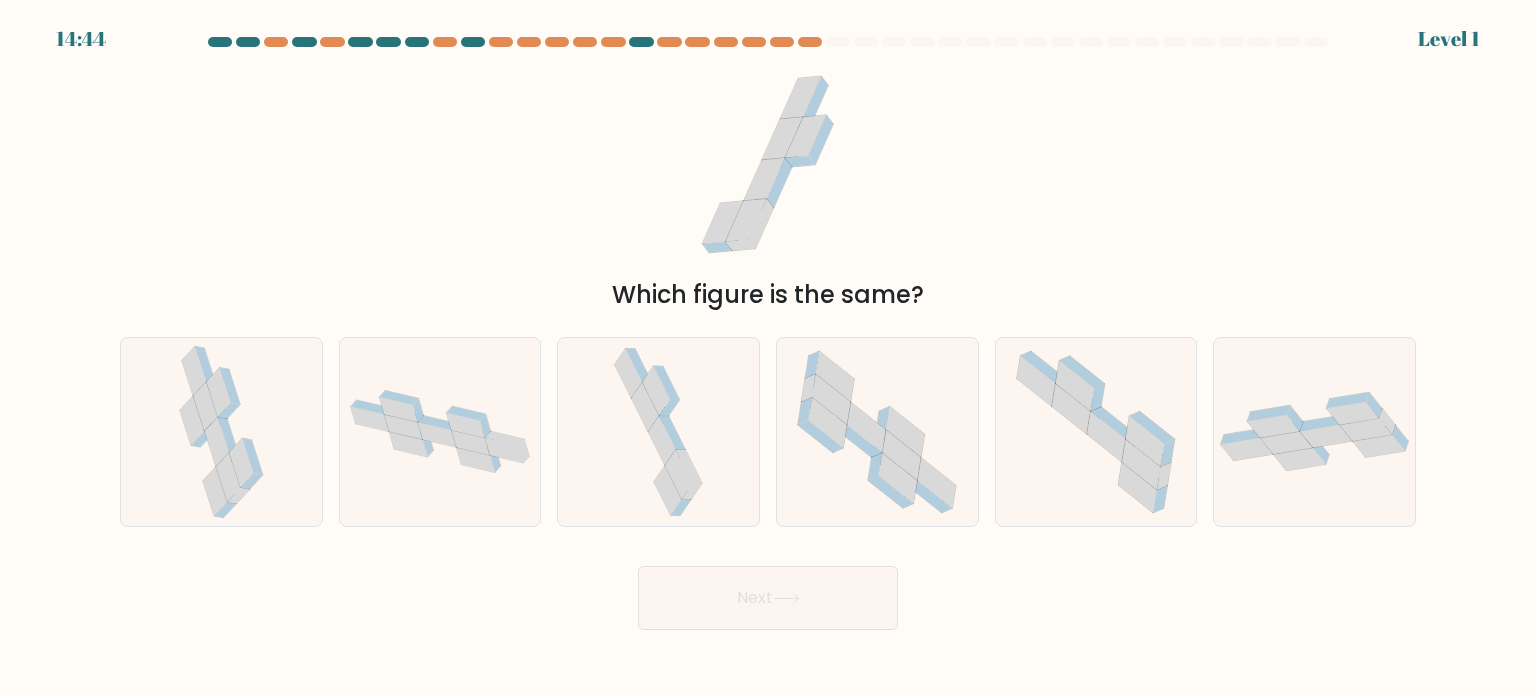 click 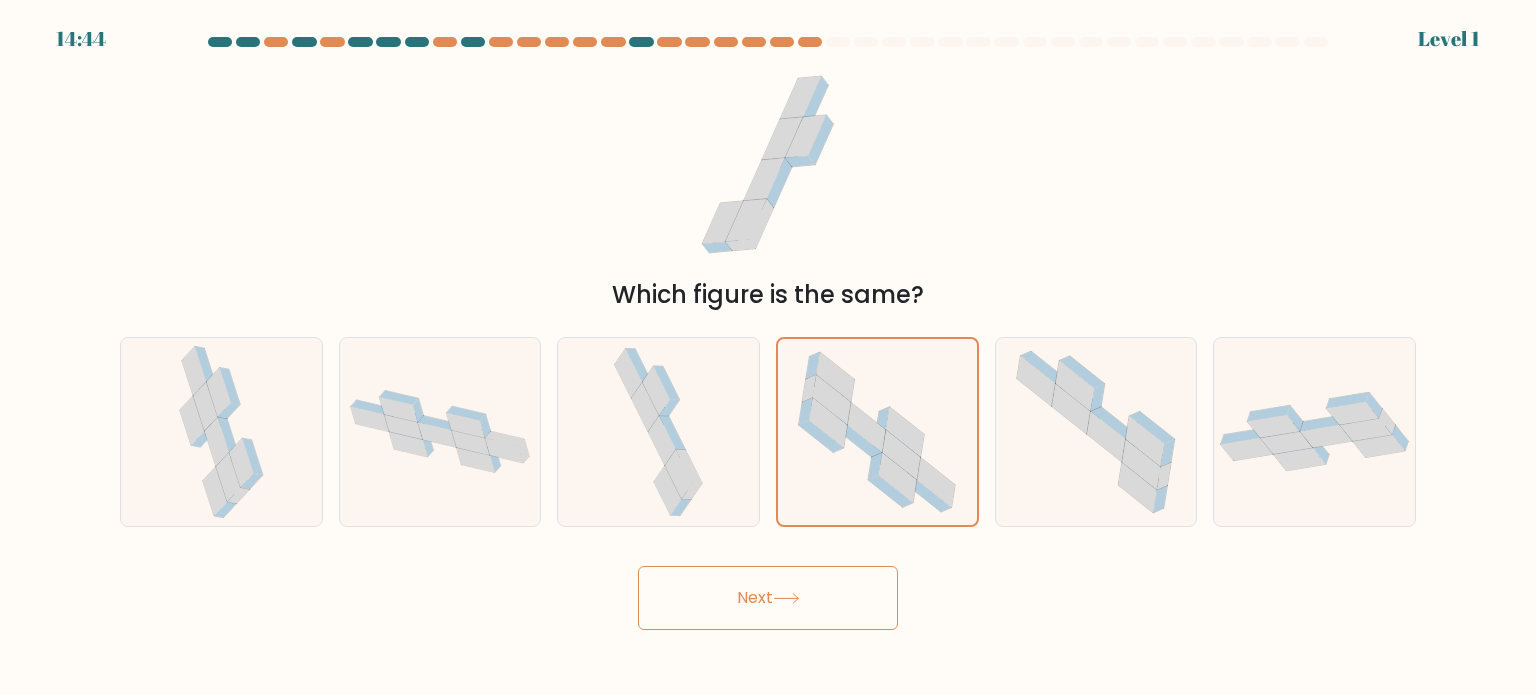 click on "Next" at bounding box center [768, 598] 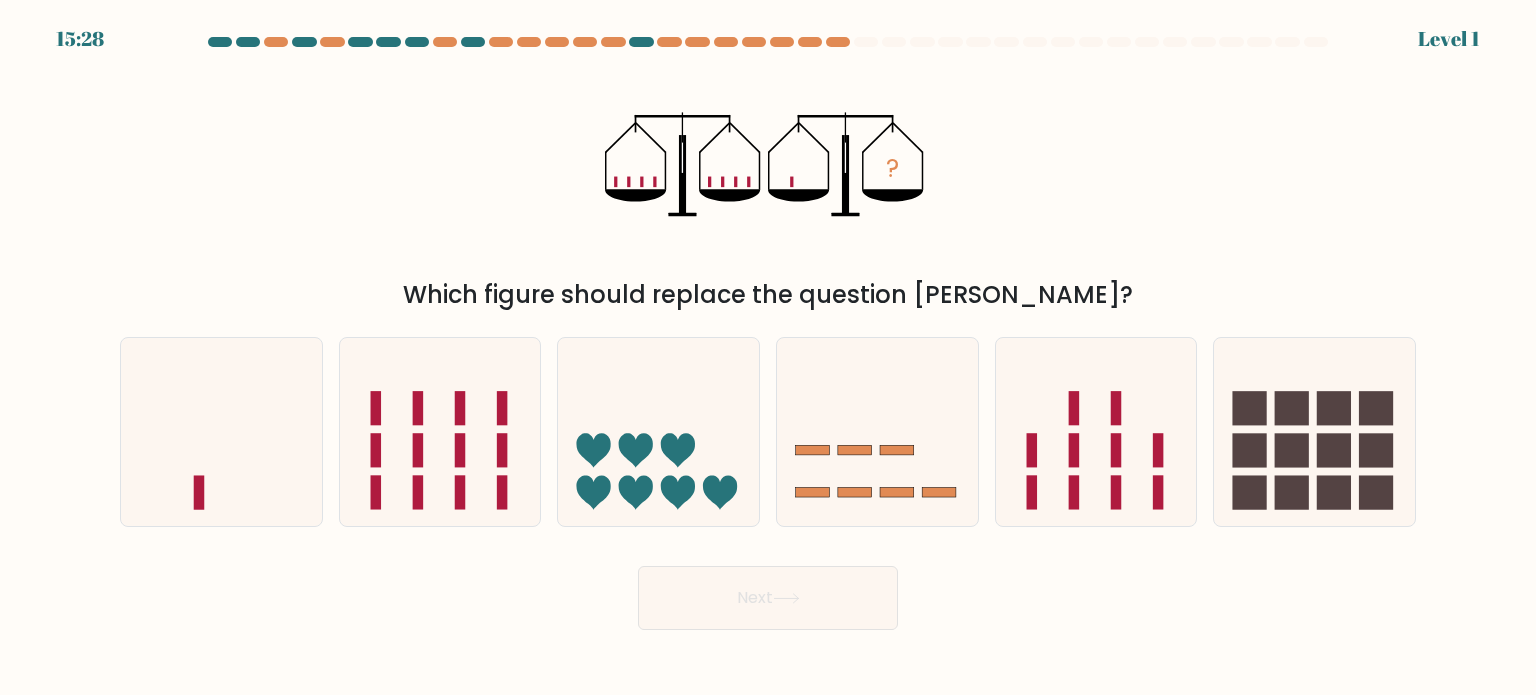 click 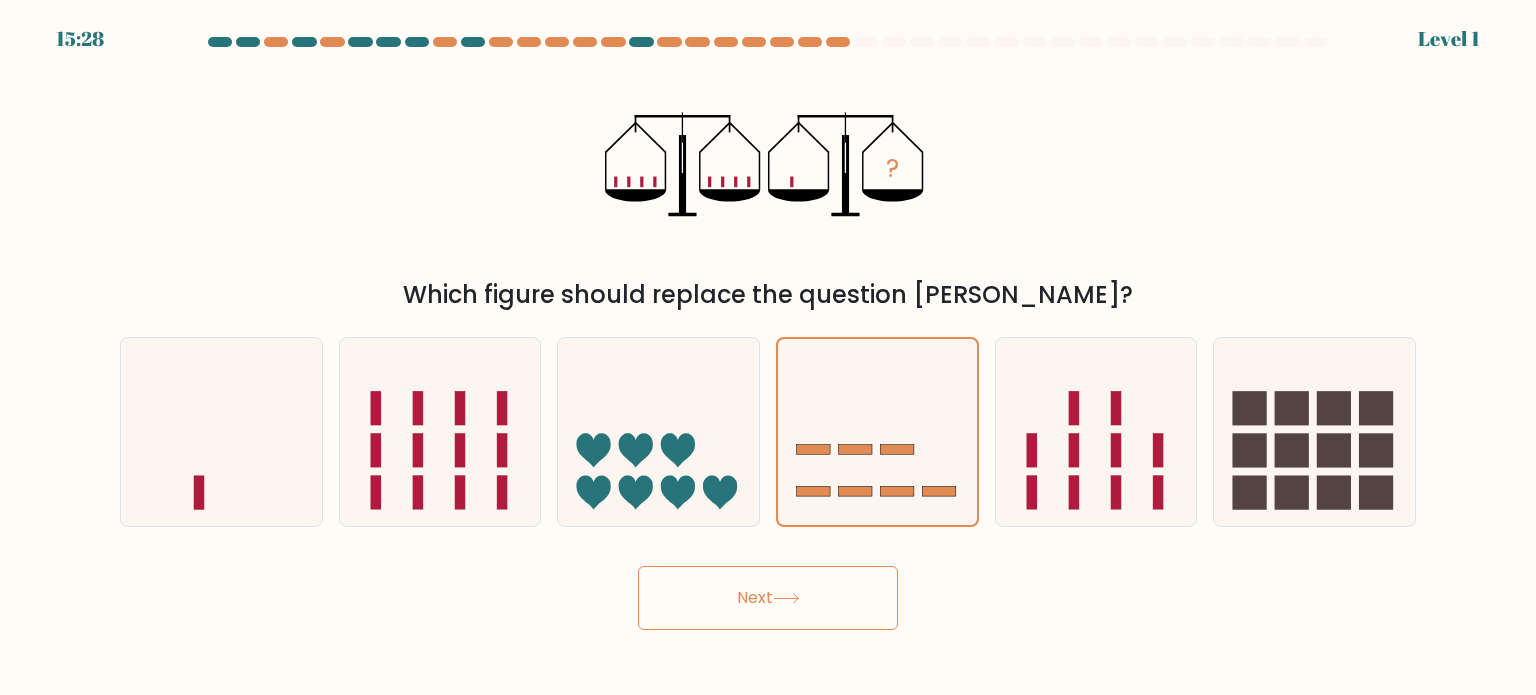 click on "Next" at bounding box center [768, 598] 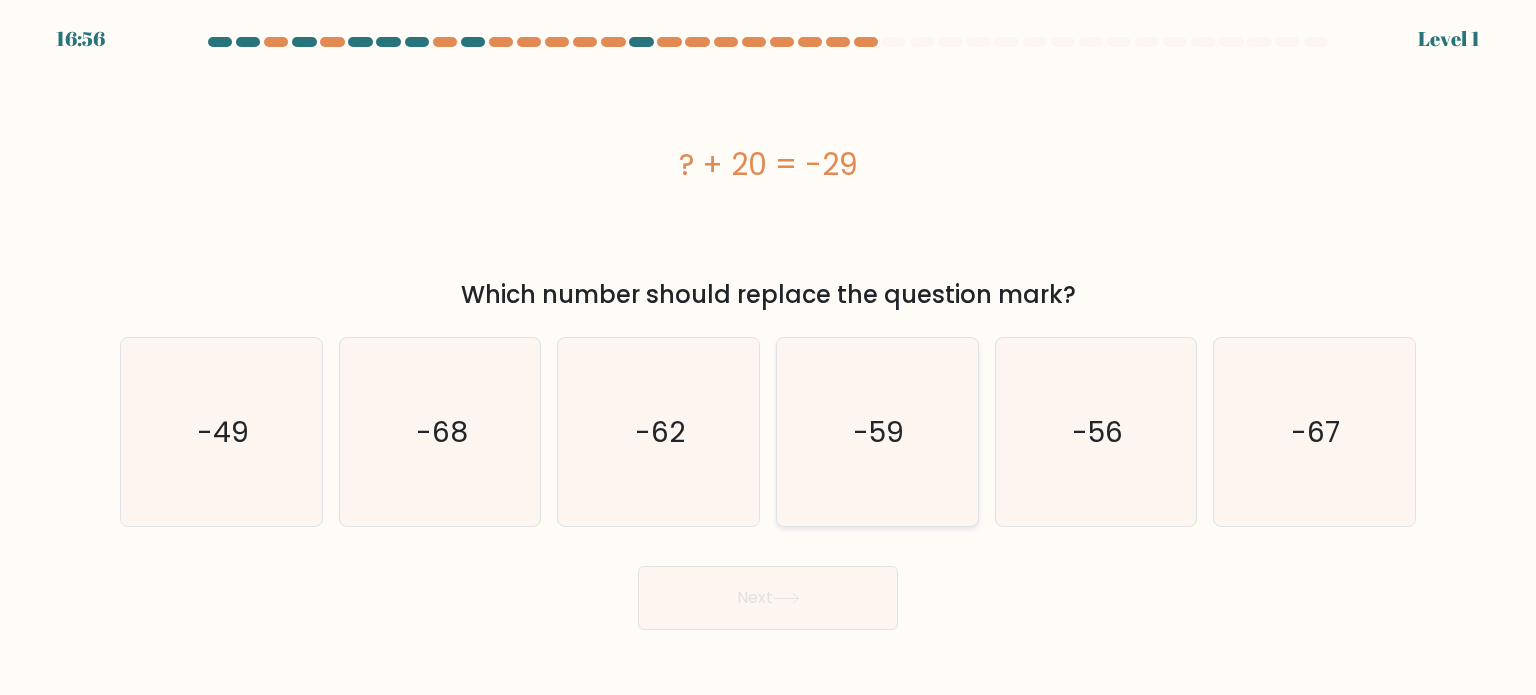 click on "-59" 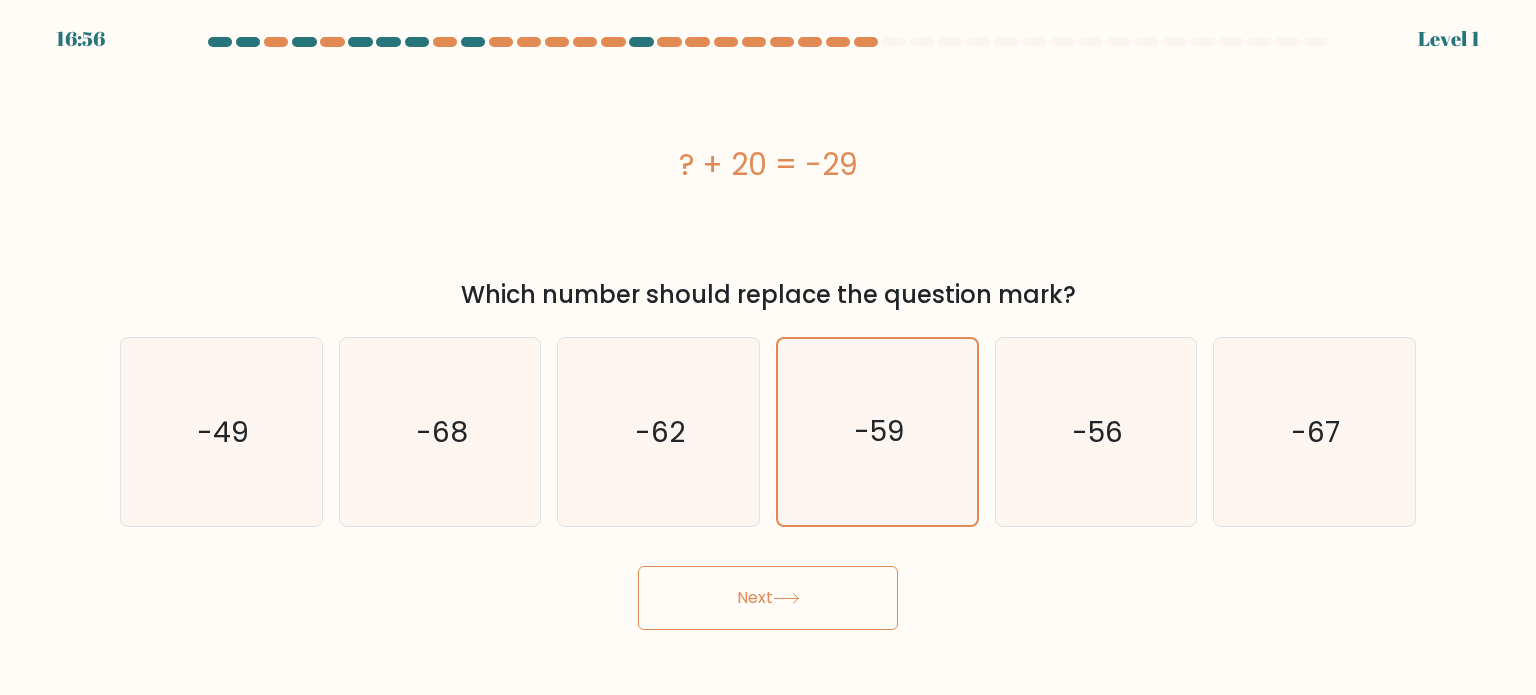 click on "Next" at bounding box center [768, 590] 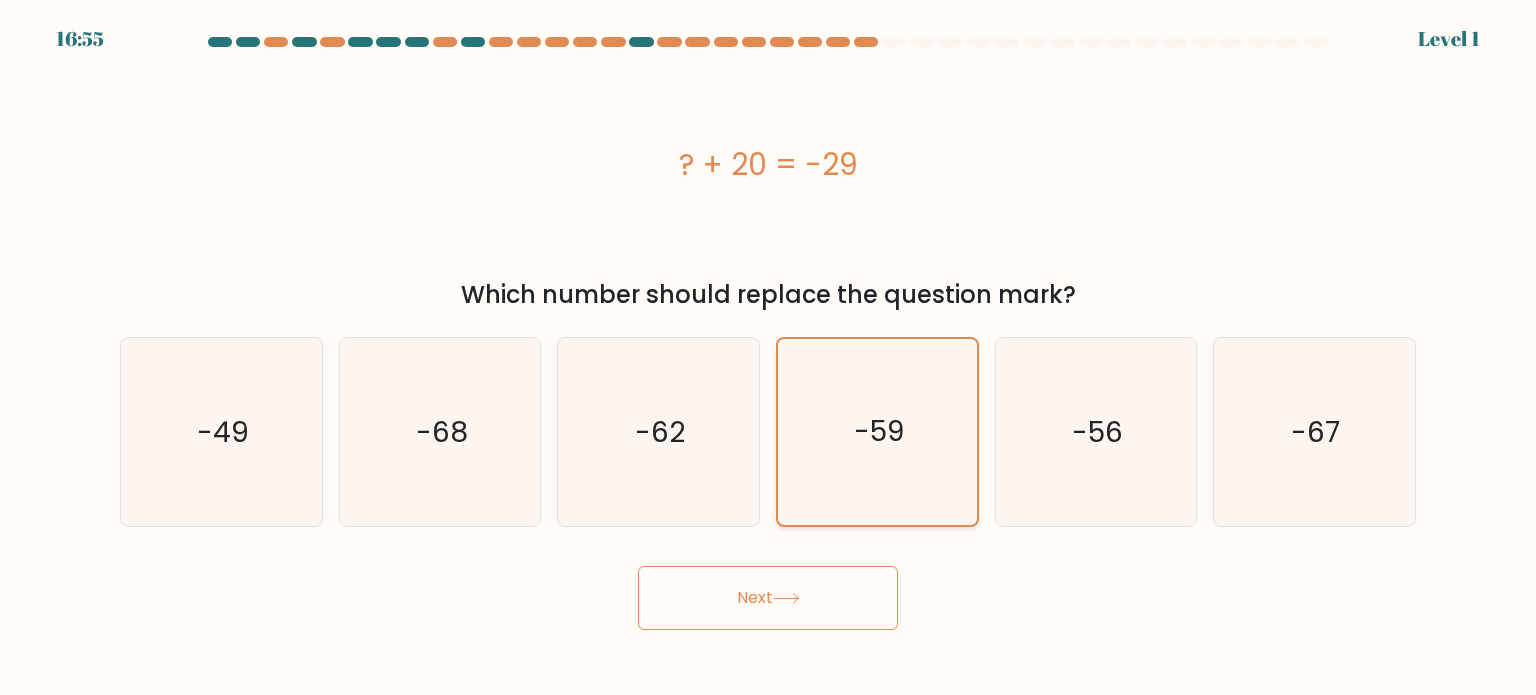 click on "-59" 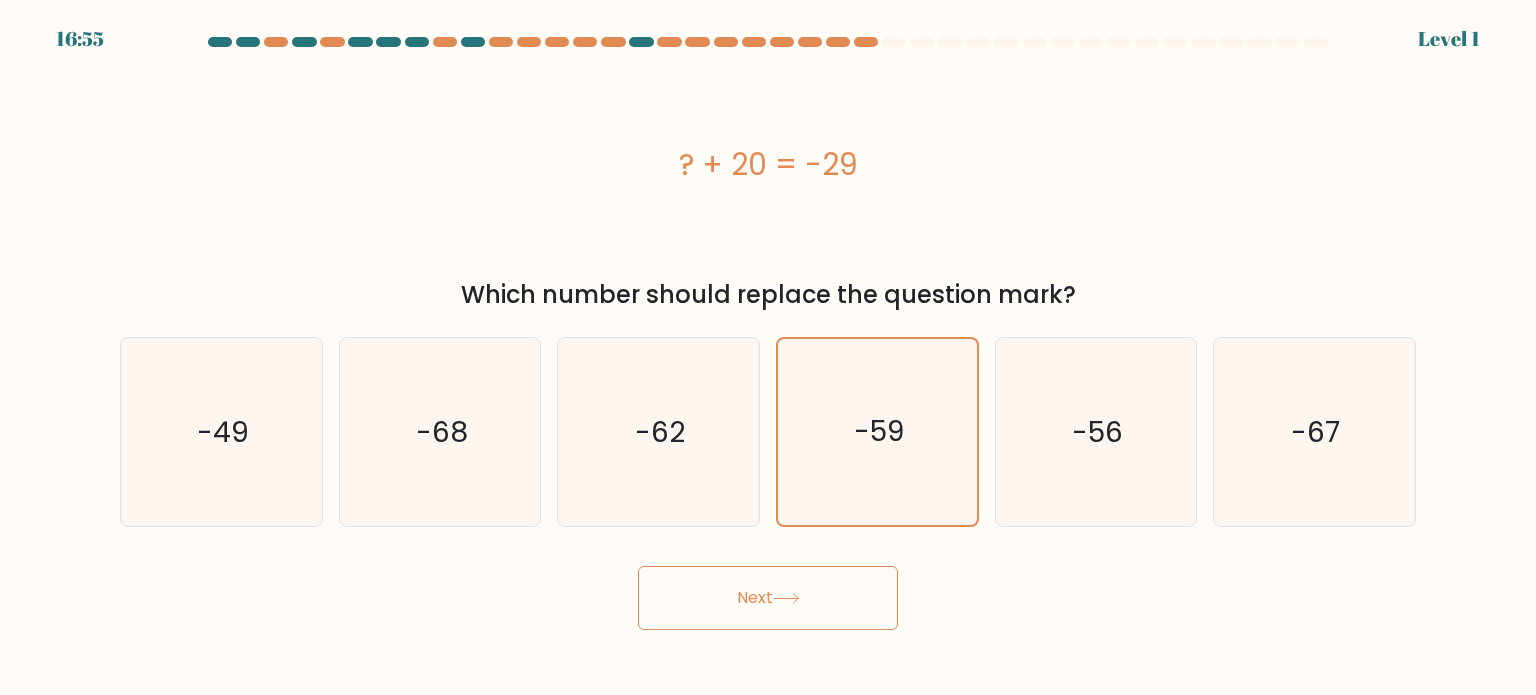 click on "Next" at bounding box center (768, 598) 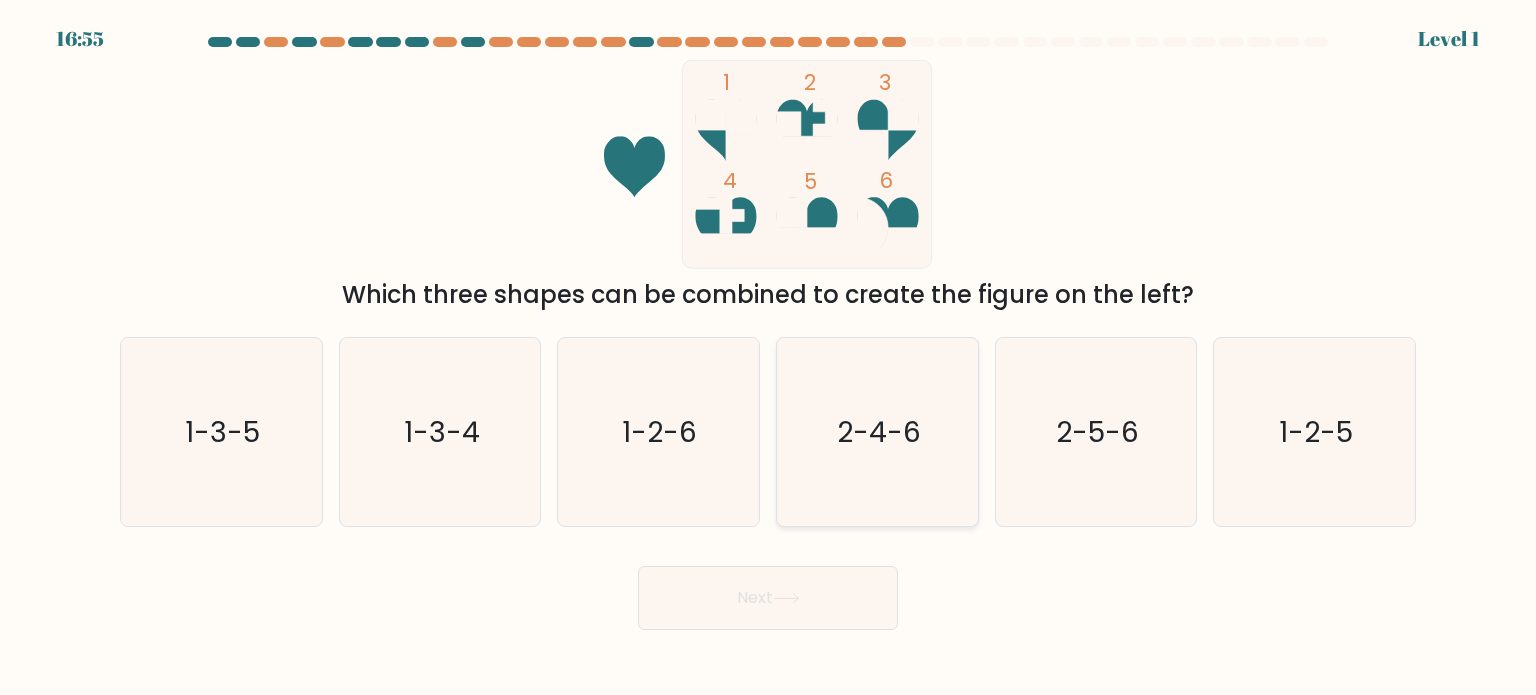 click on "2-4-6" 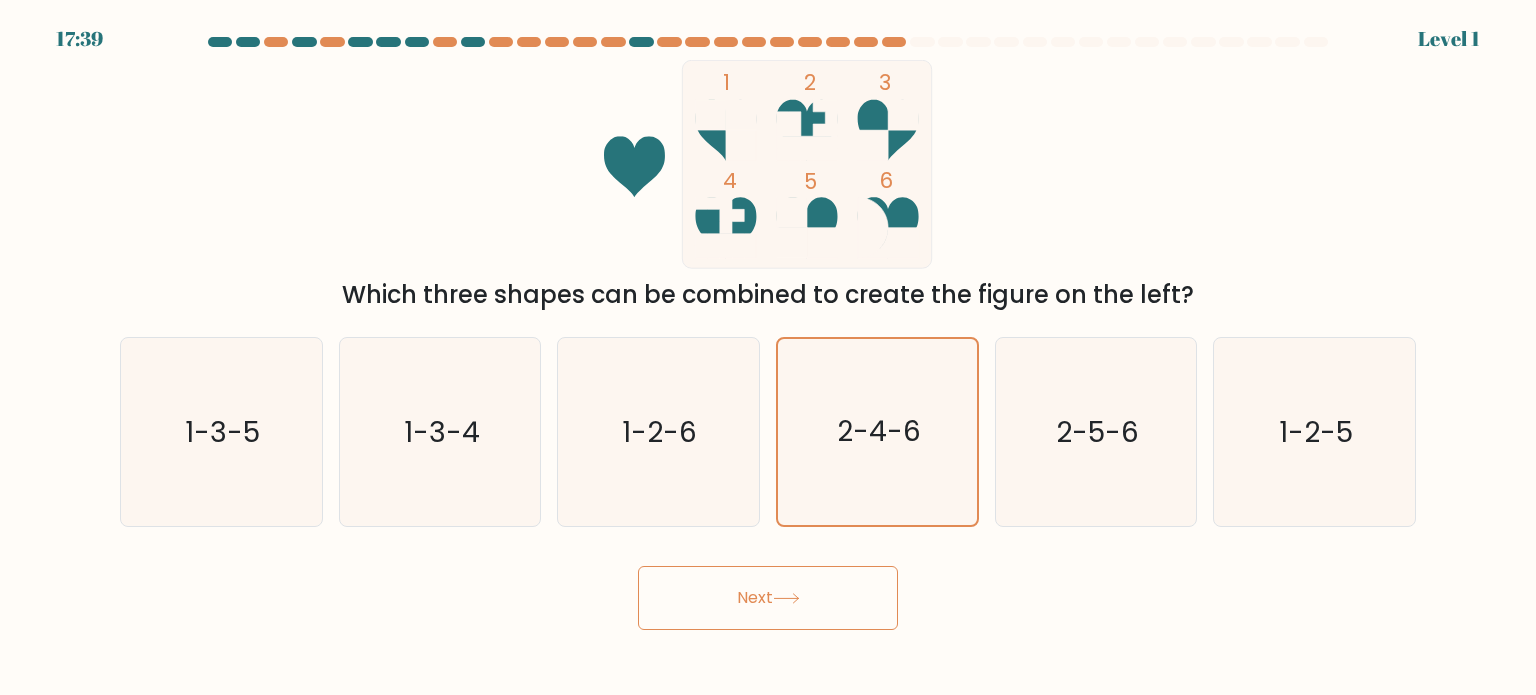 click on "Next" at bounding box center (768, 598) 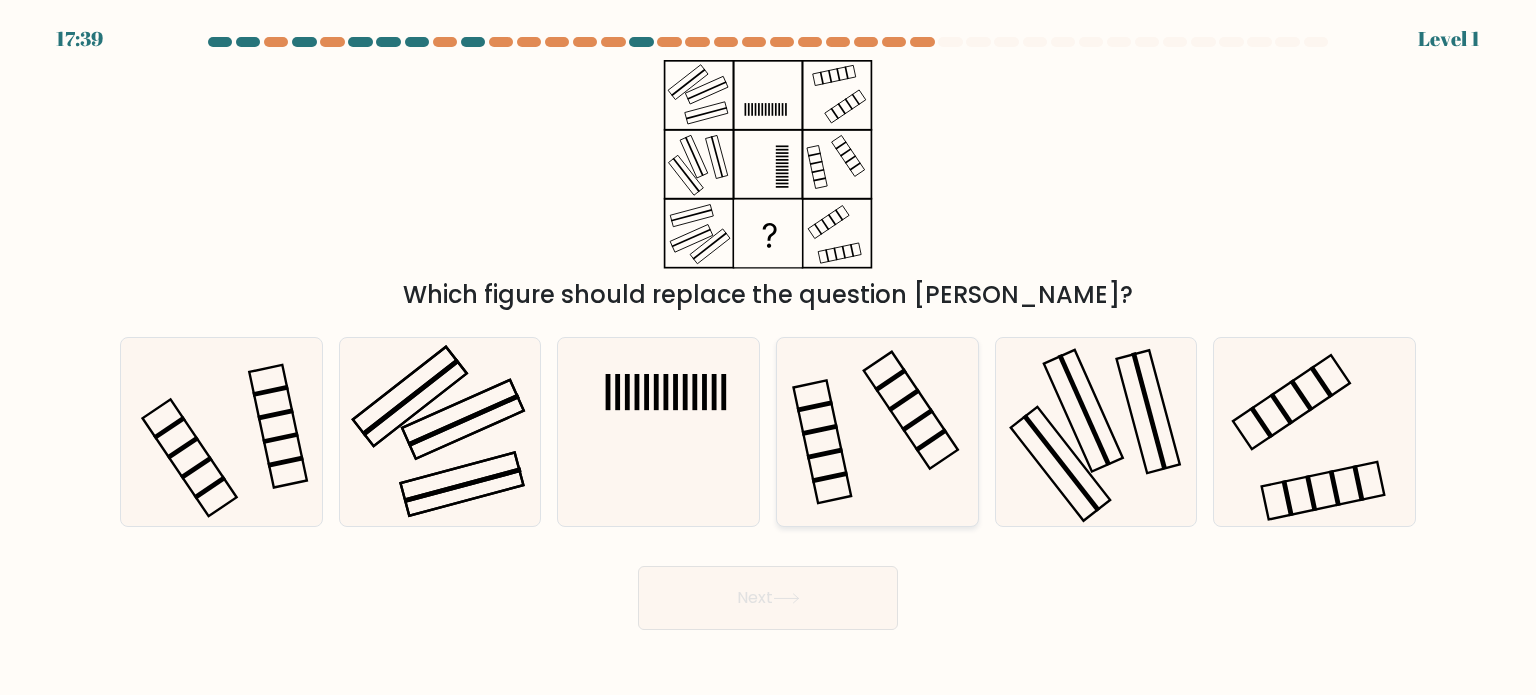 click 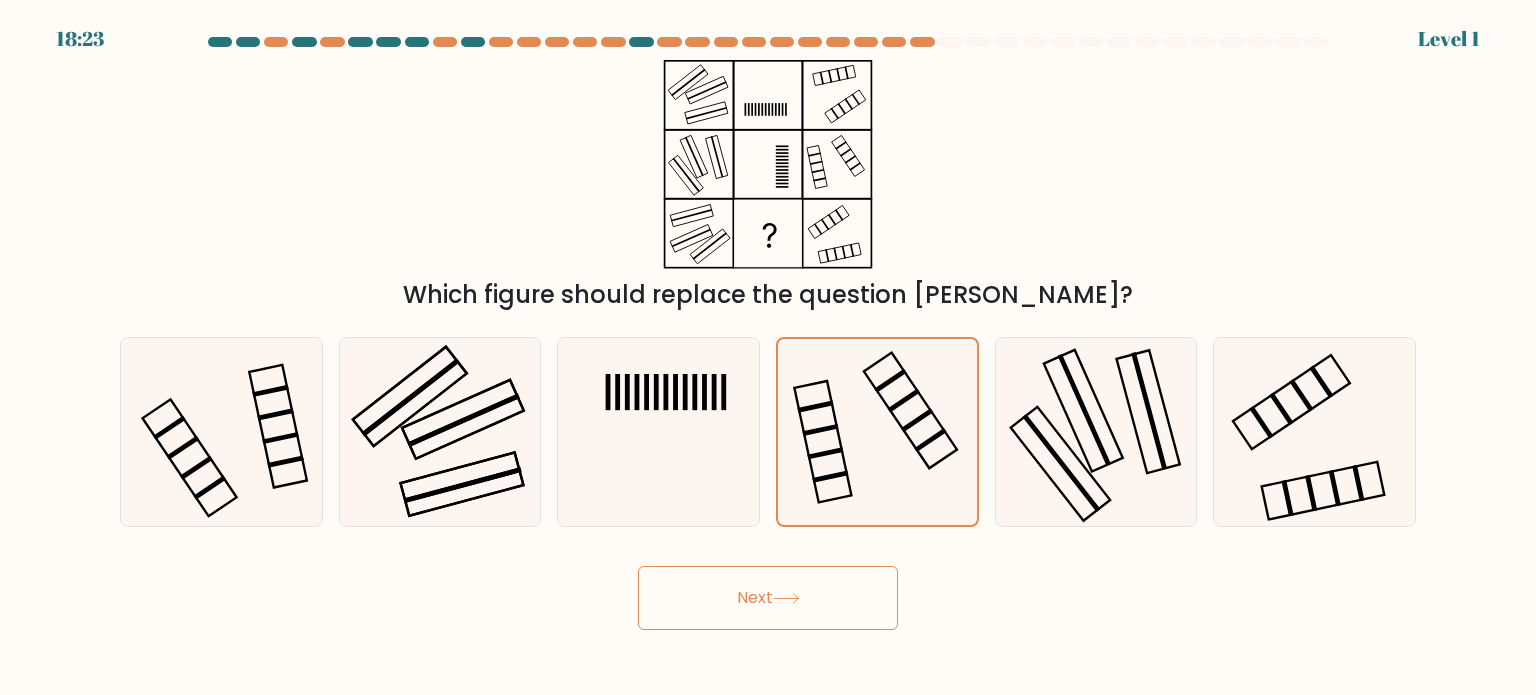 click on "Next" at bounding box center (768, 598) 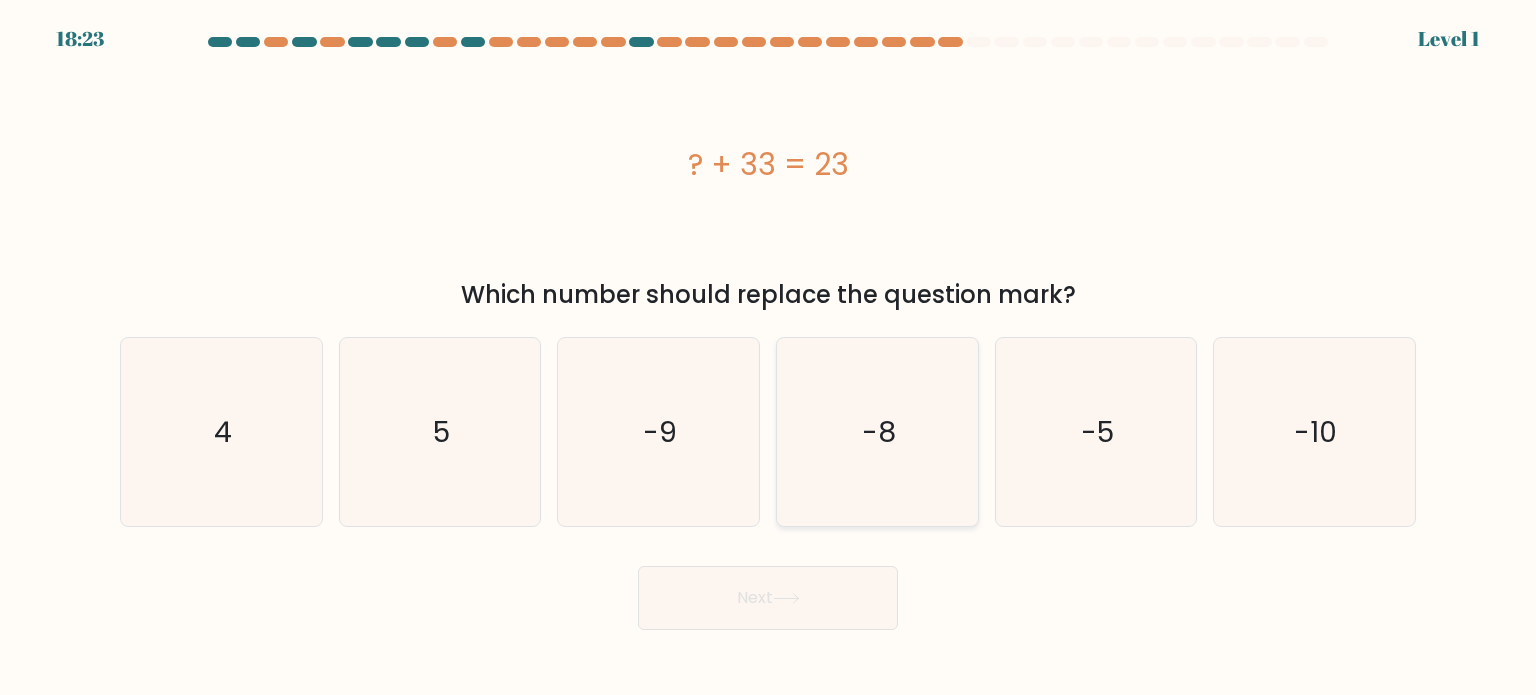 click on "-8" 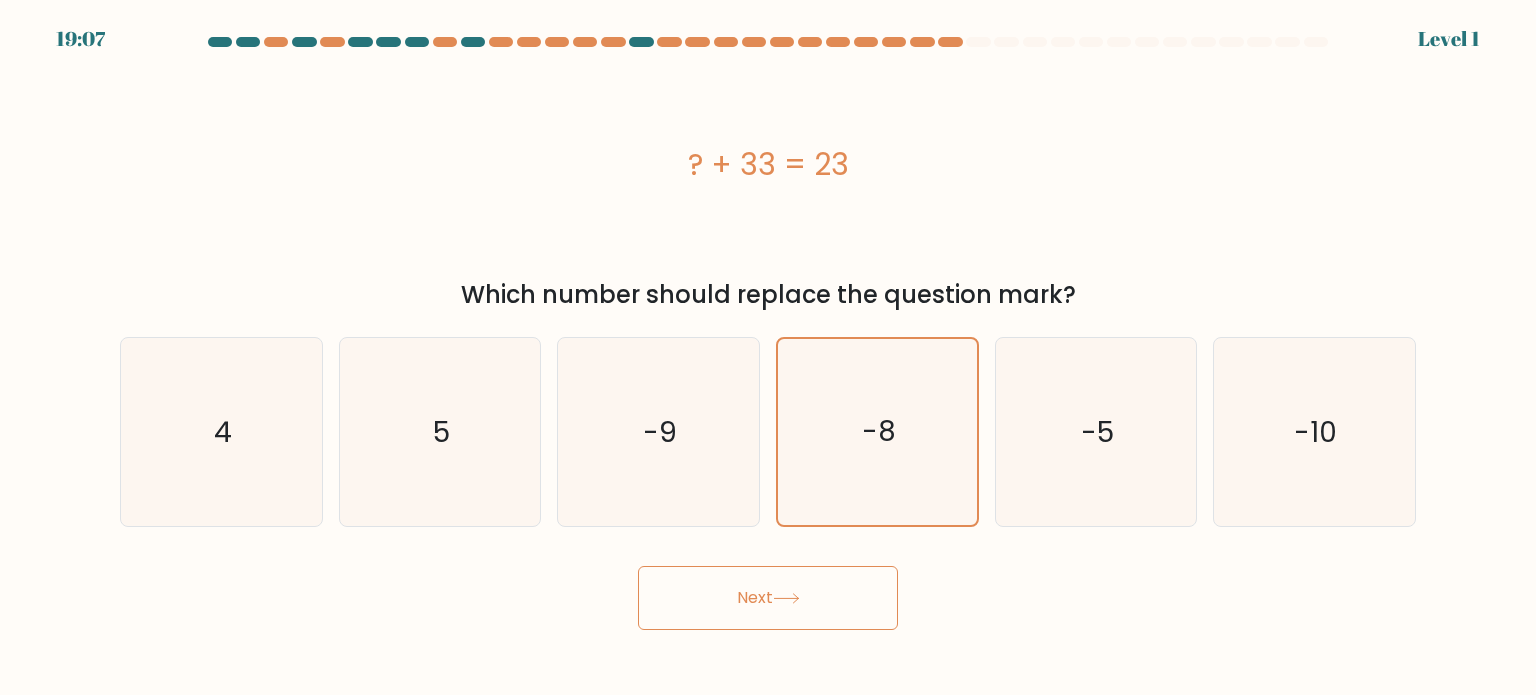 click on "Next" at bounding box center [768, 598] 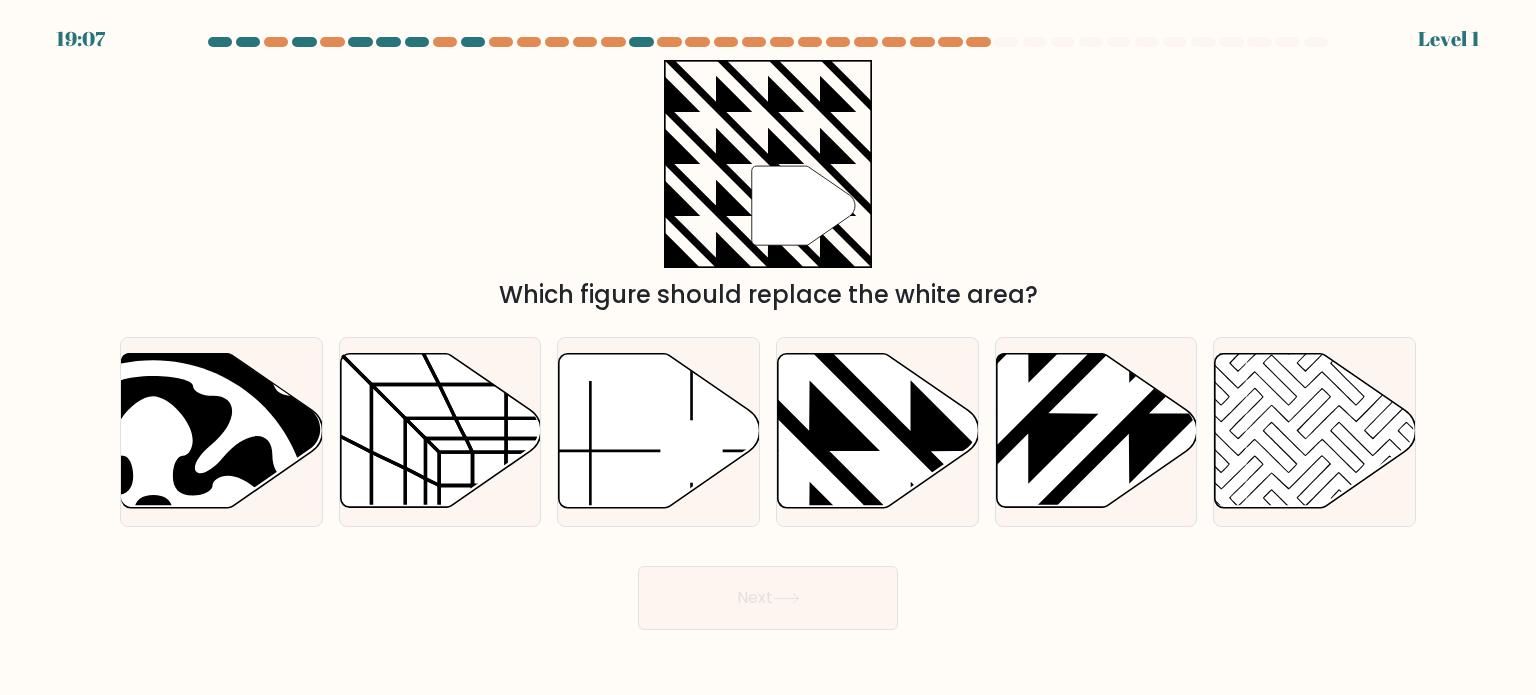 click 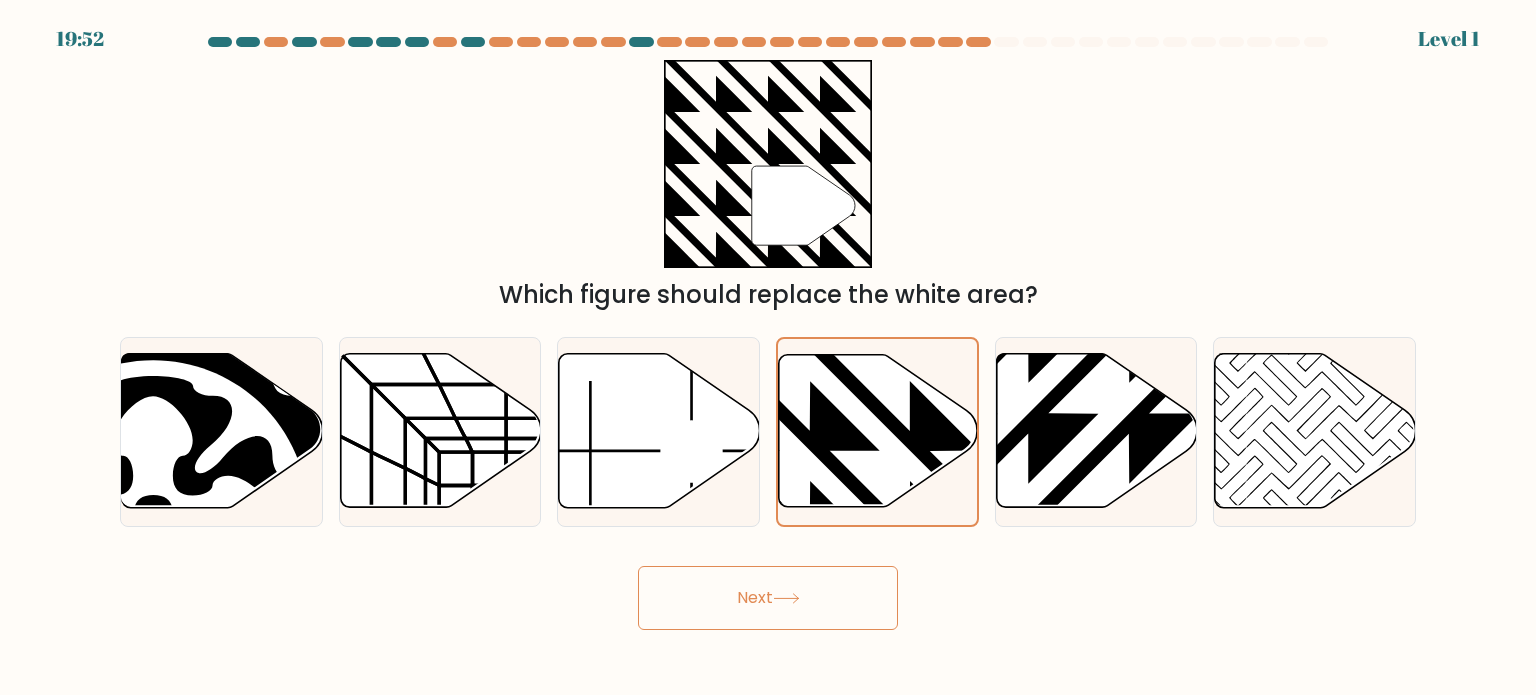 click on "Next" at bounding box center [768, 598] 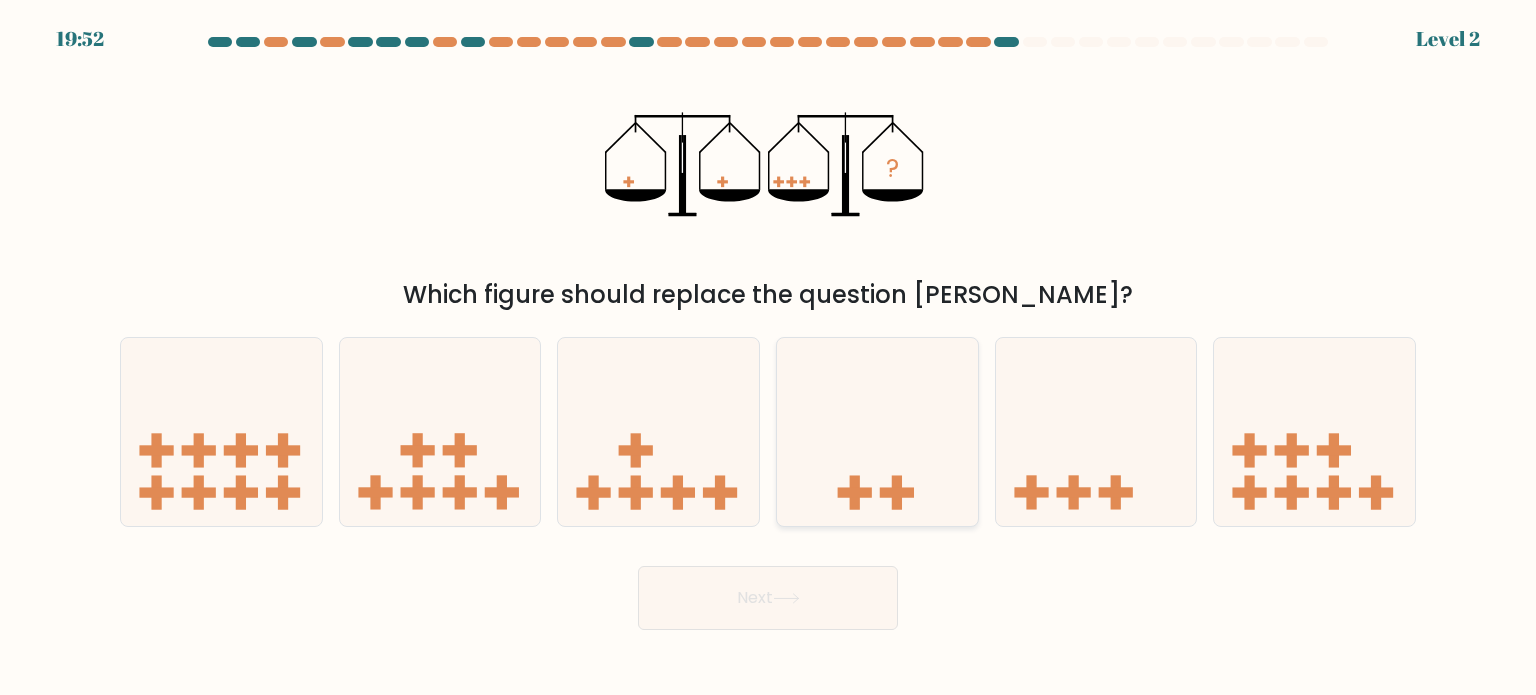 click 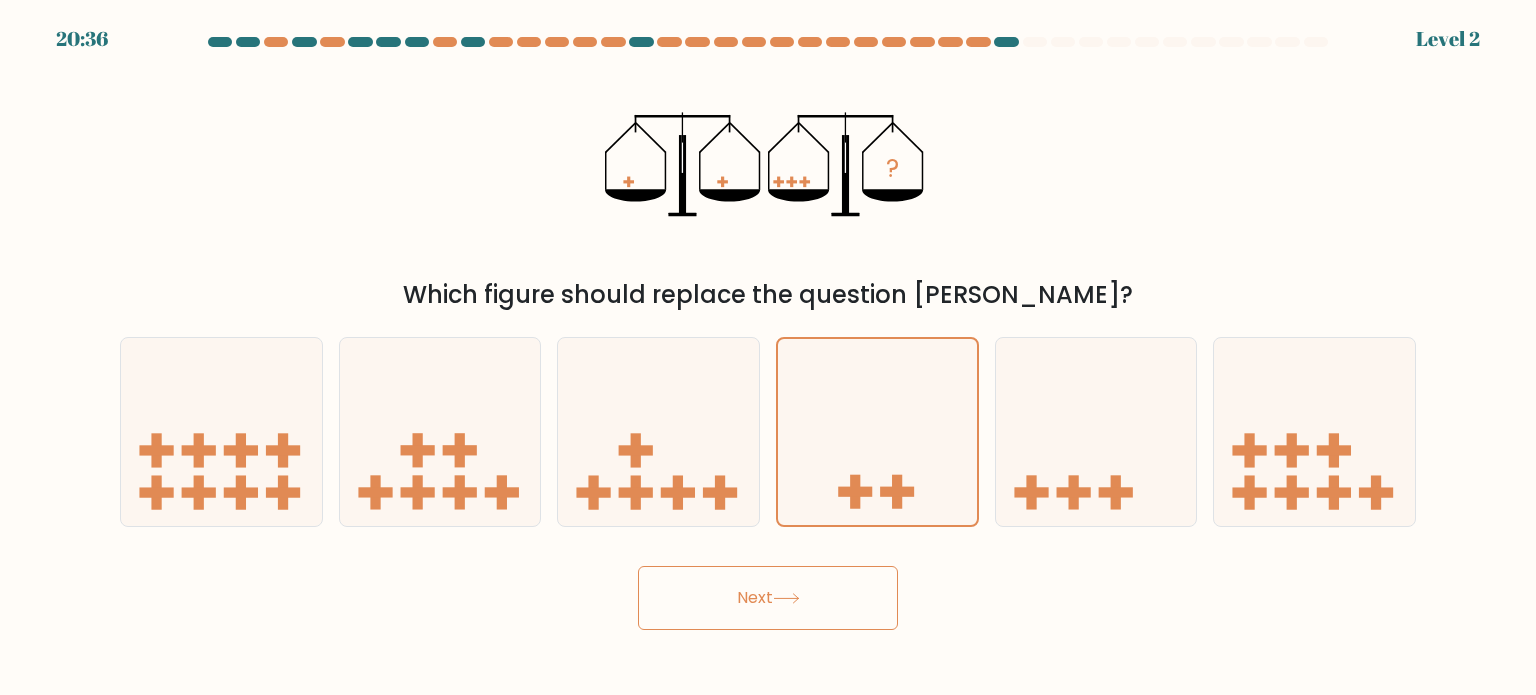 click on "Next" at bounding box center [768, 598] 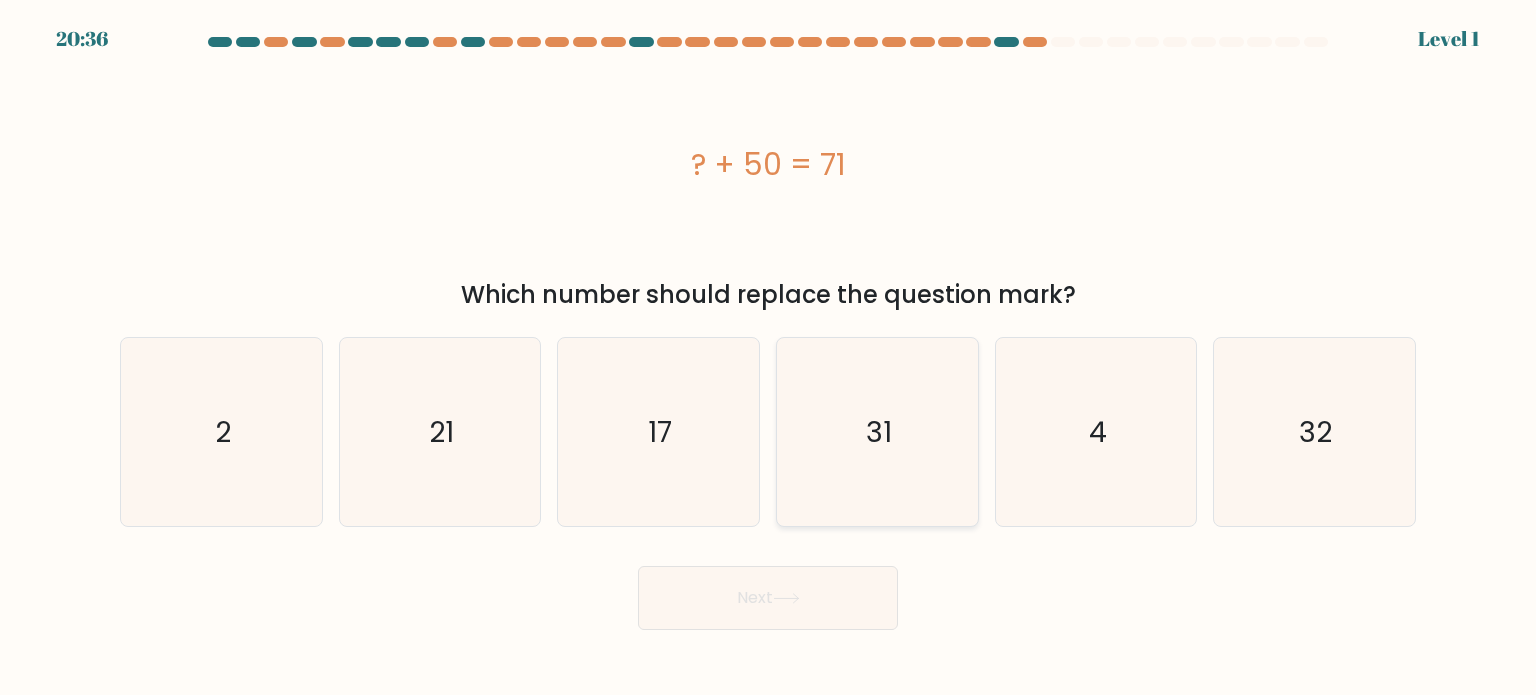 click on "31" 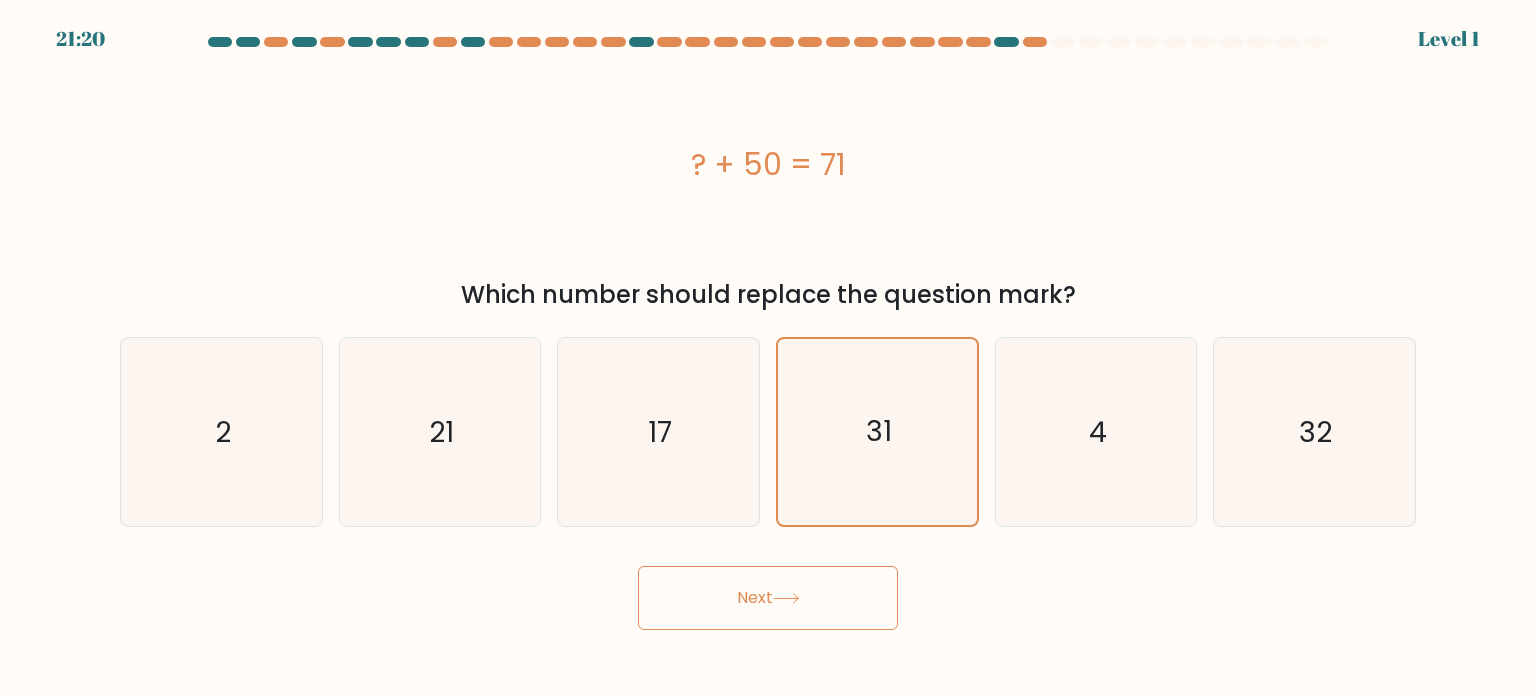 click on "Next" at bounding box center (768, 598) 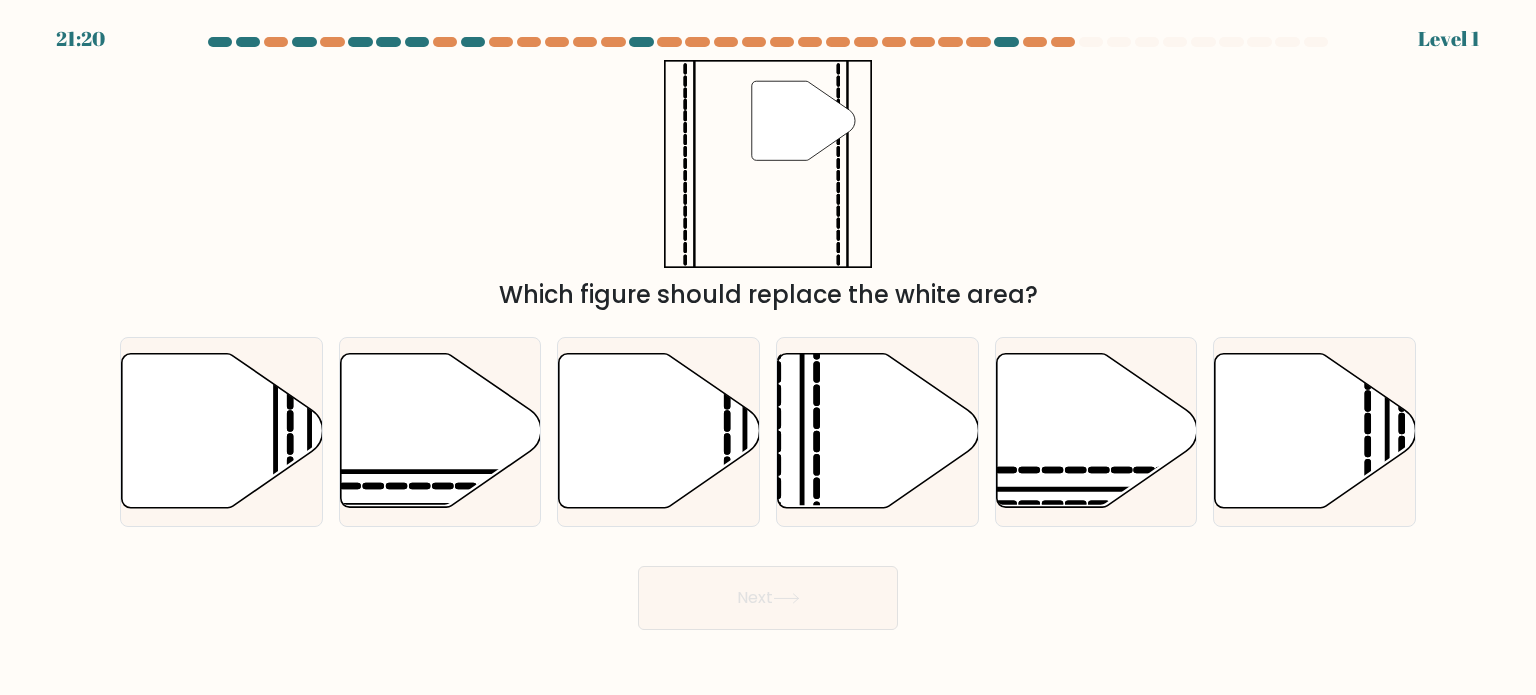 click 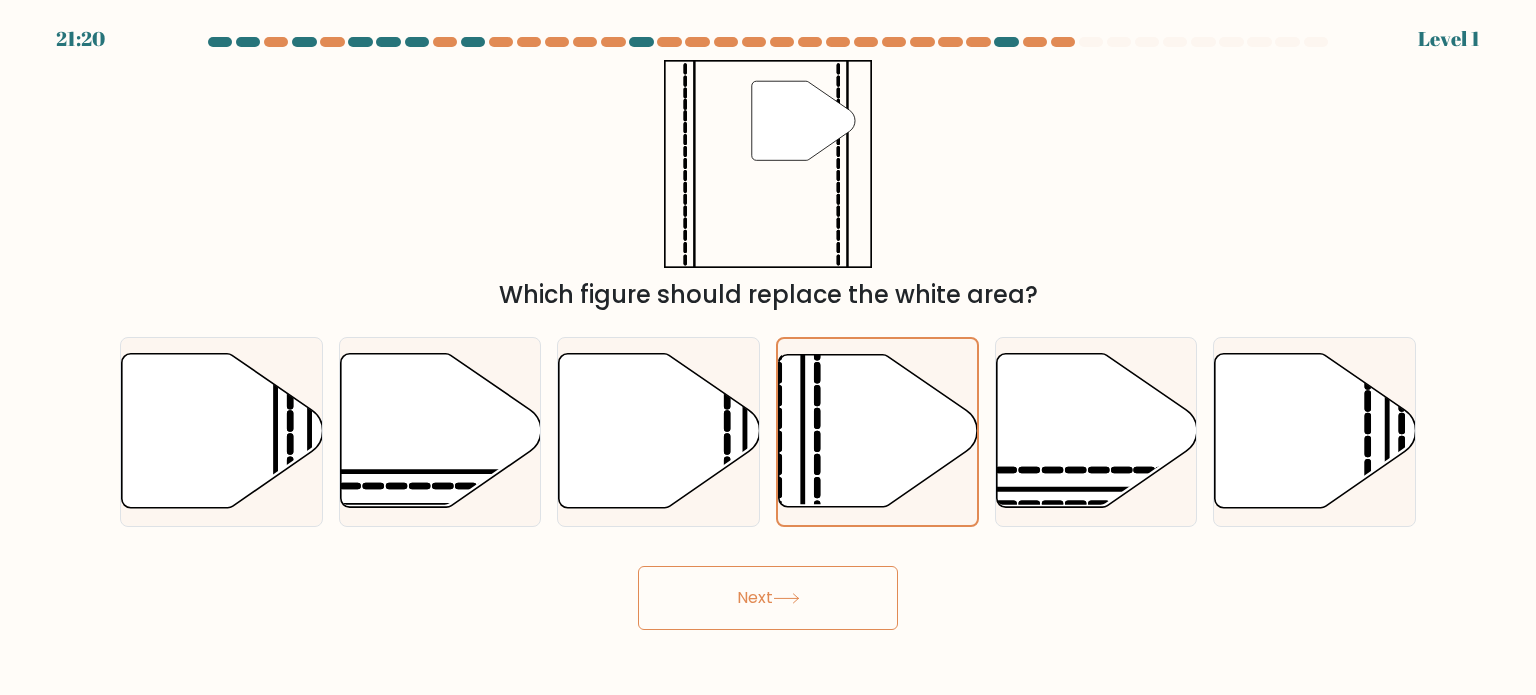click on "Next" at bounding box center (768, 598) 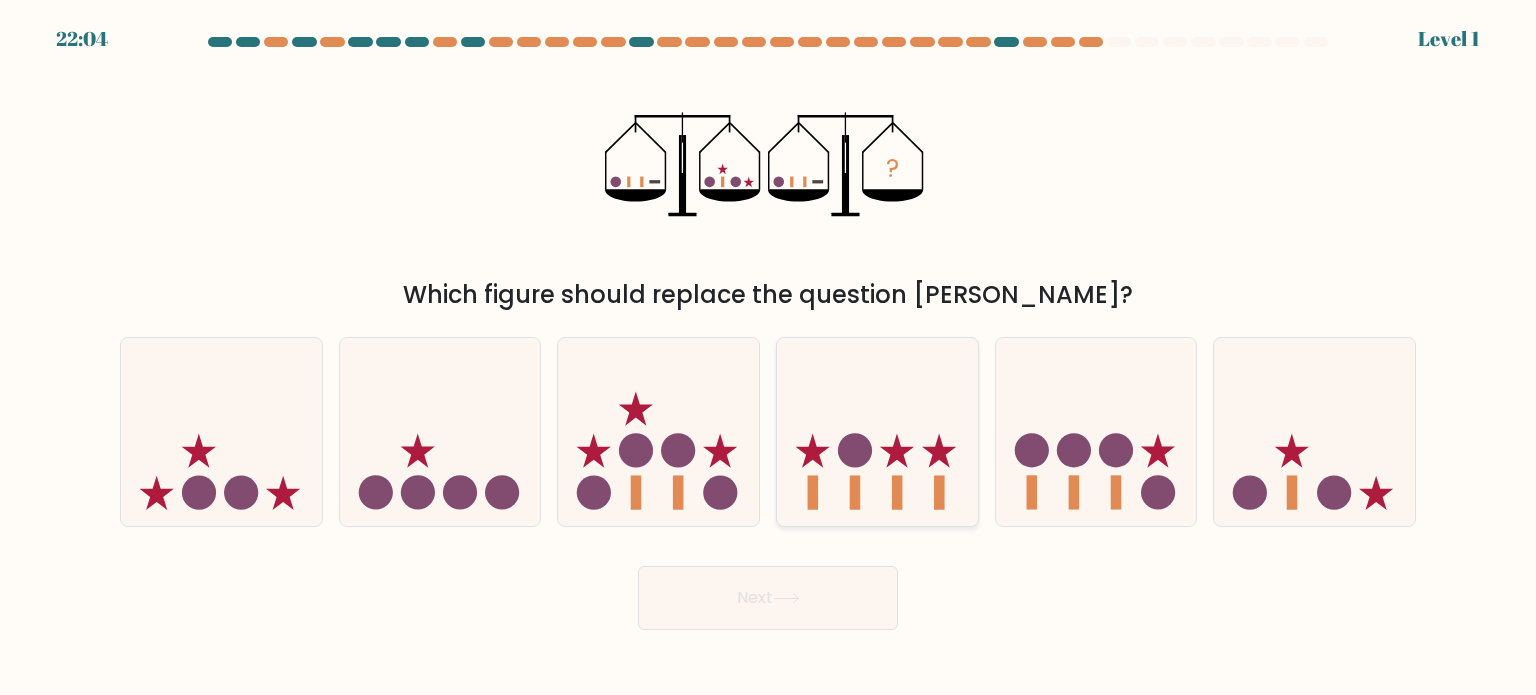 click 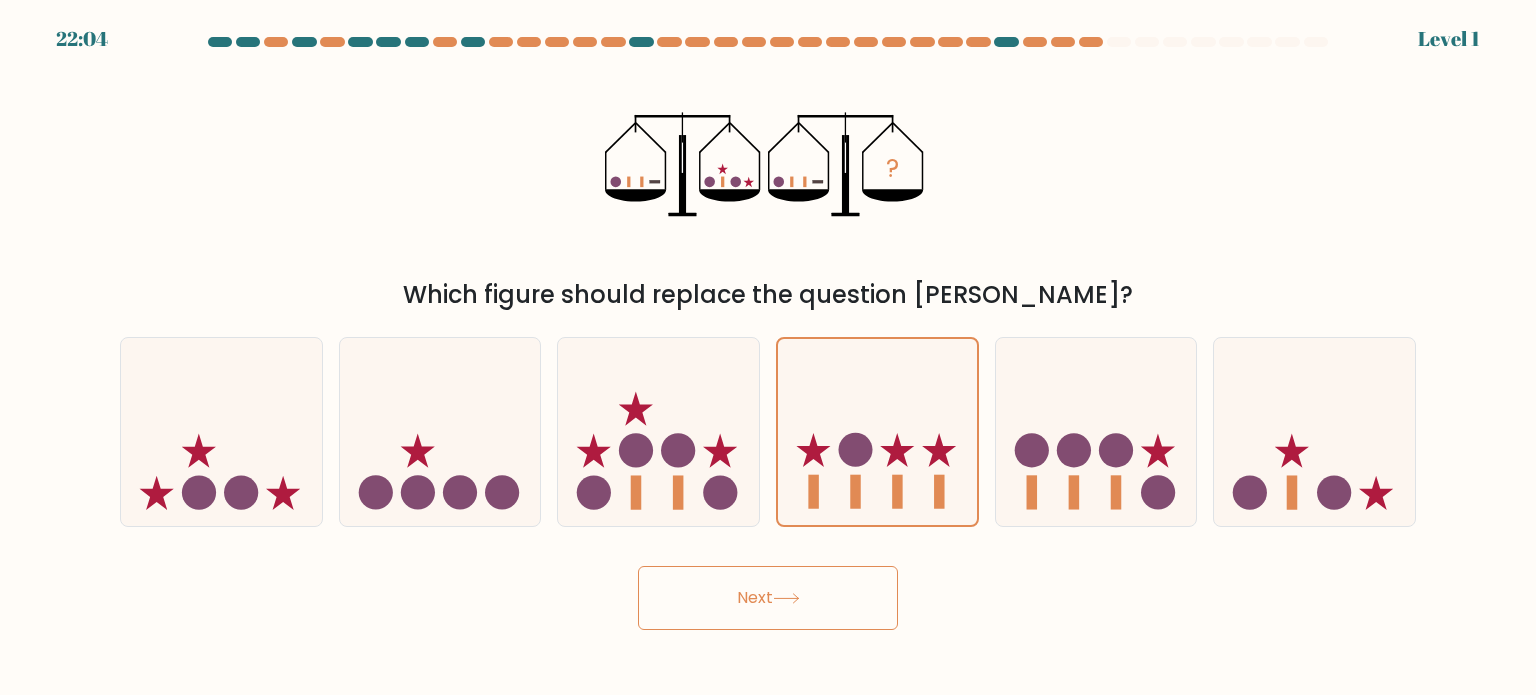 drag, startPoint x: 864, startPoint y: 594, endPoint x: 873, endPoint y: 549, distance: 45.891174 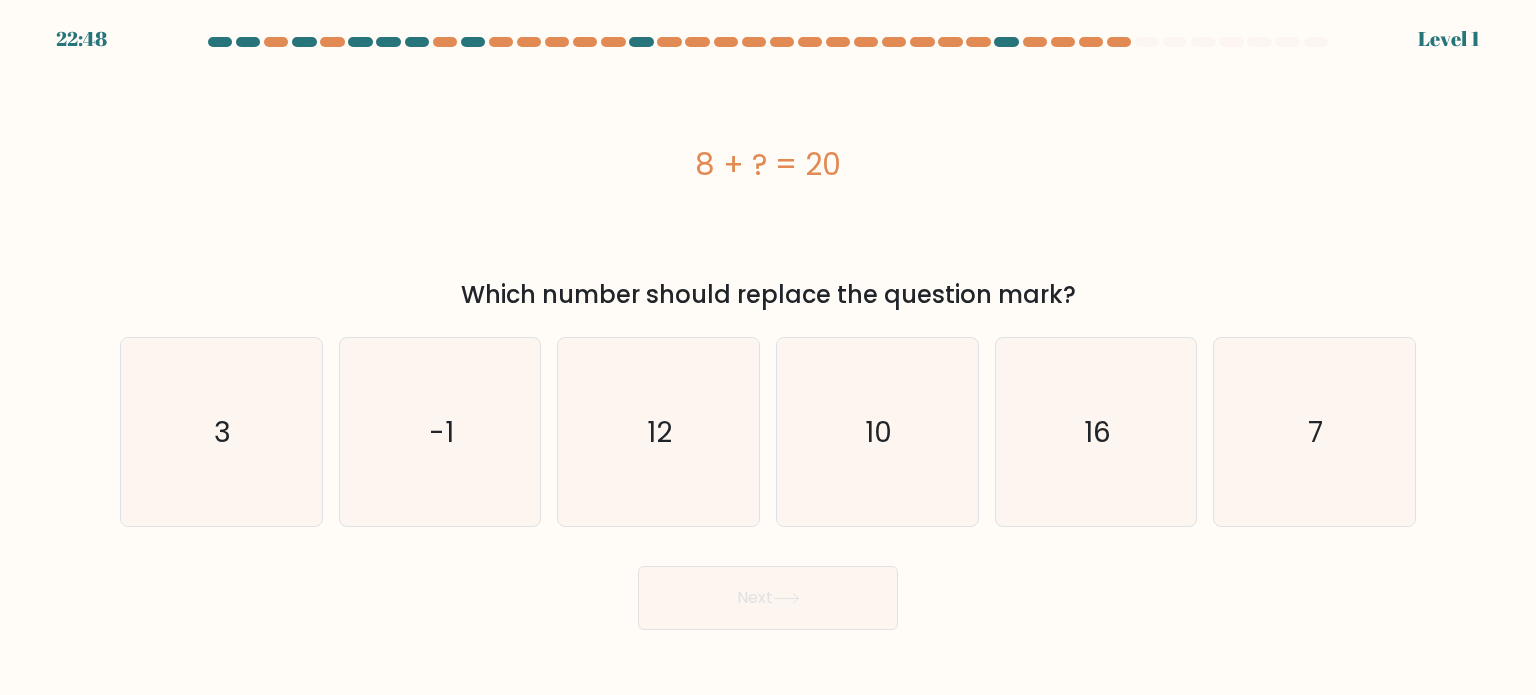 click on "10" 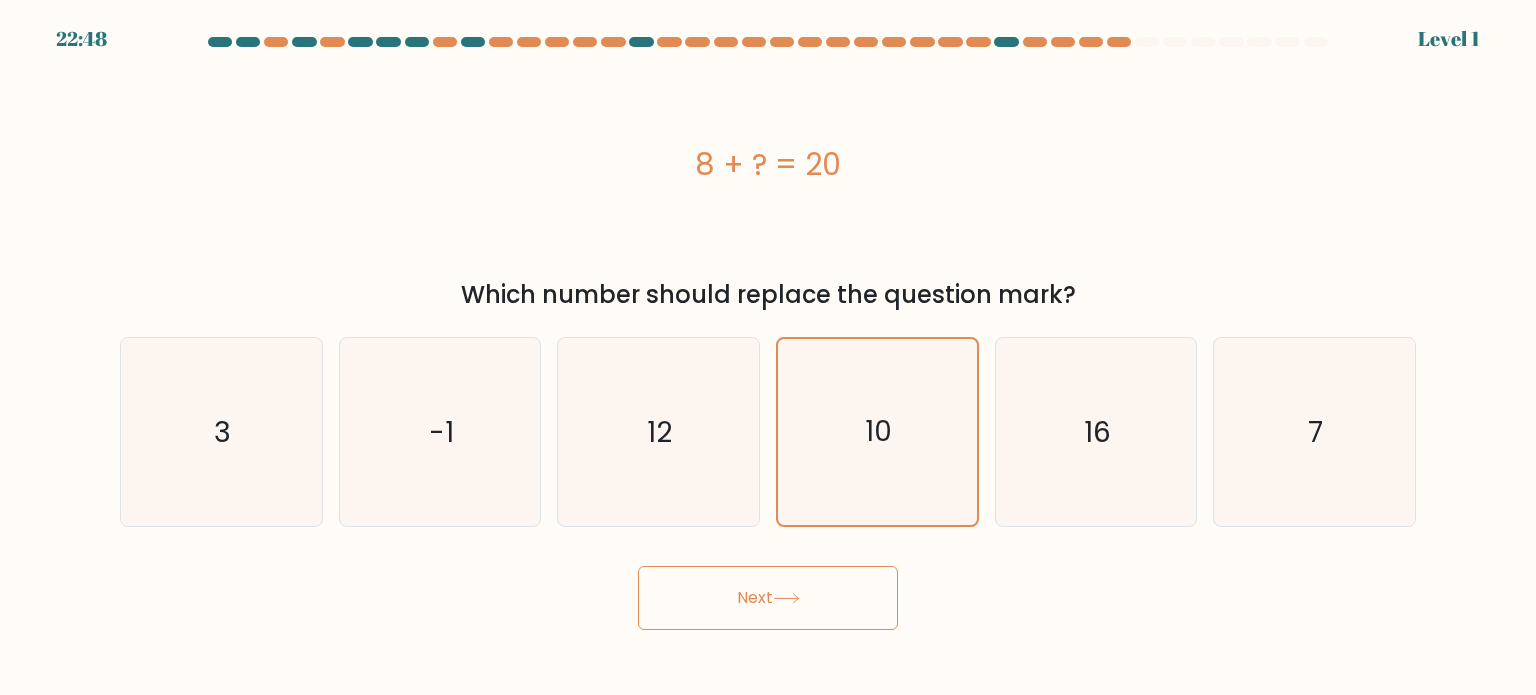 click on "Next" at bounding box center [768, 598] 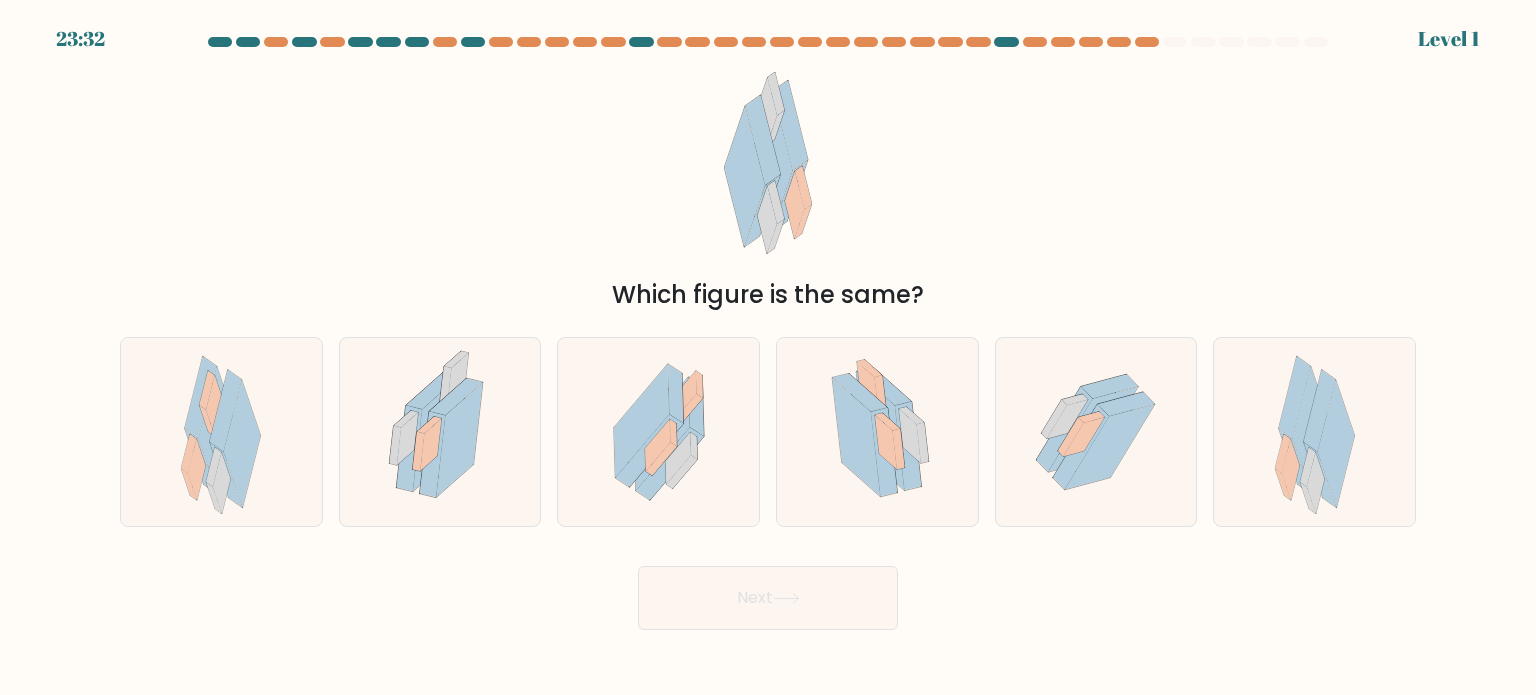click 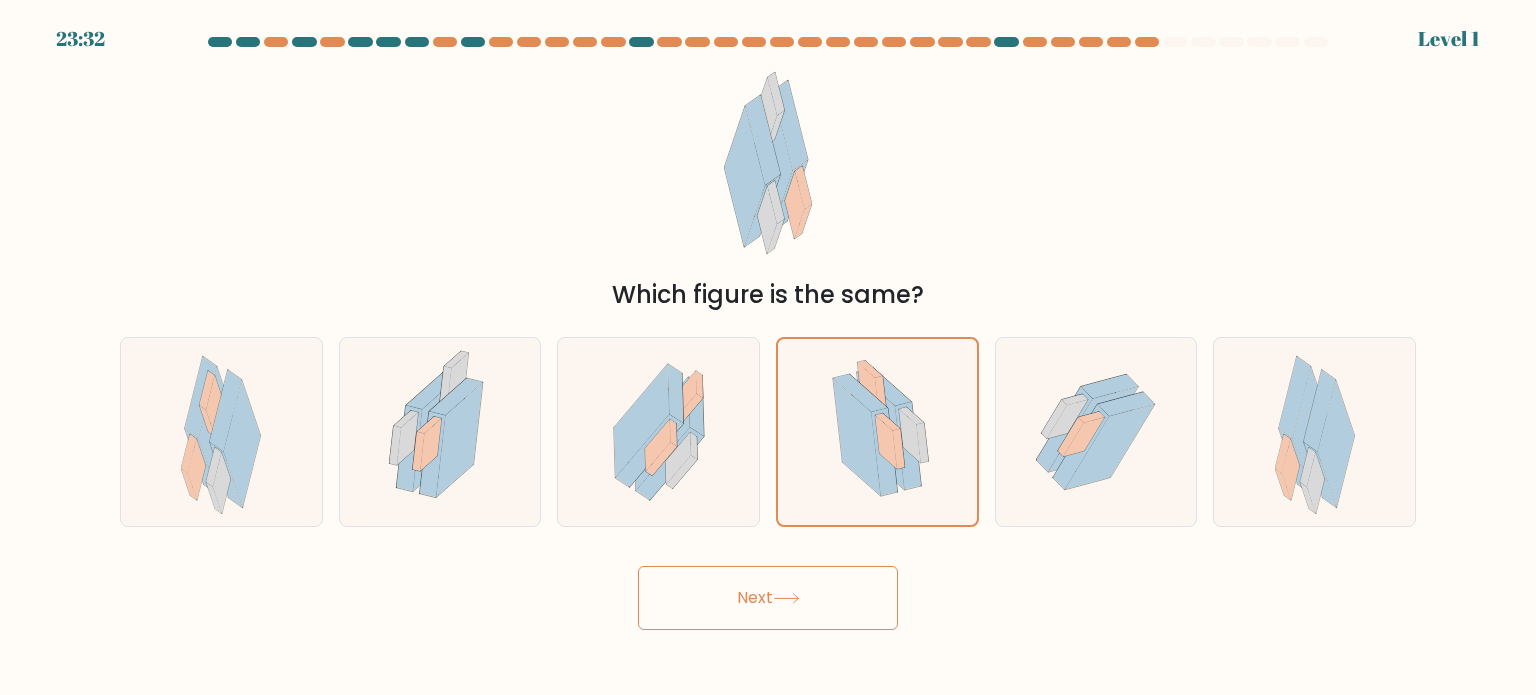 drag, startPoint x: 868, startPoint y: 599, endPoint x: 879, endPoint y: 510, distance: 89.6772 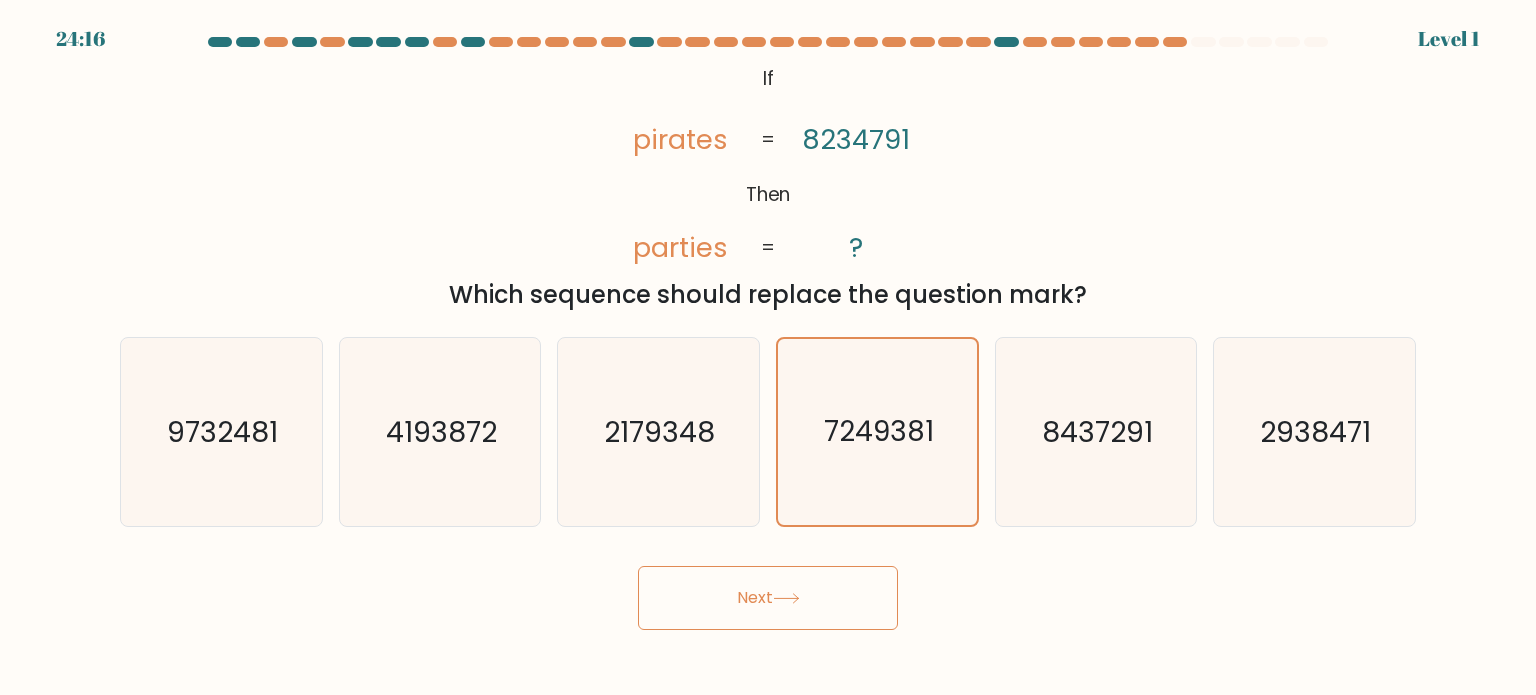 click on "Next" at bounding box center (768, 598) 